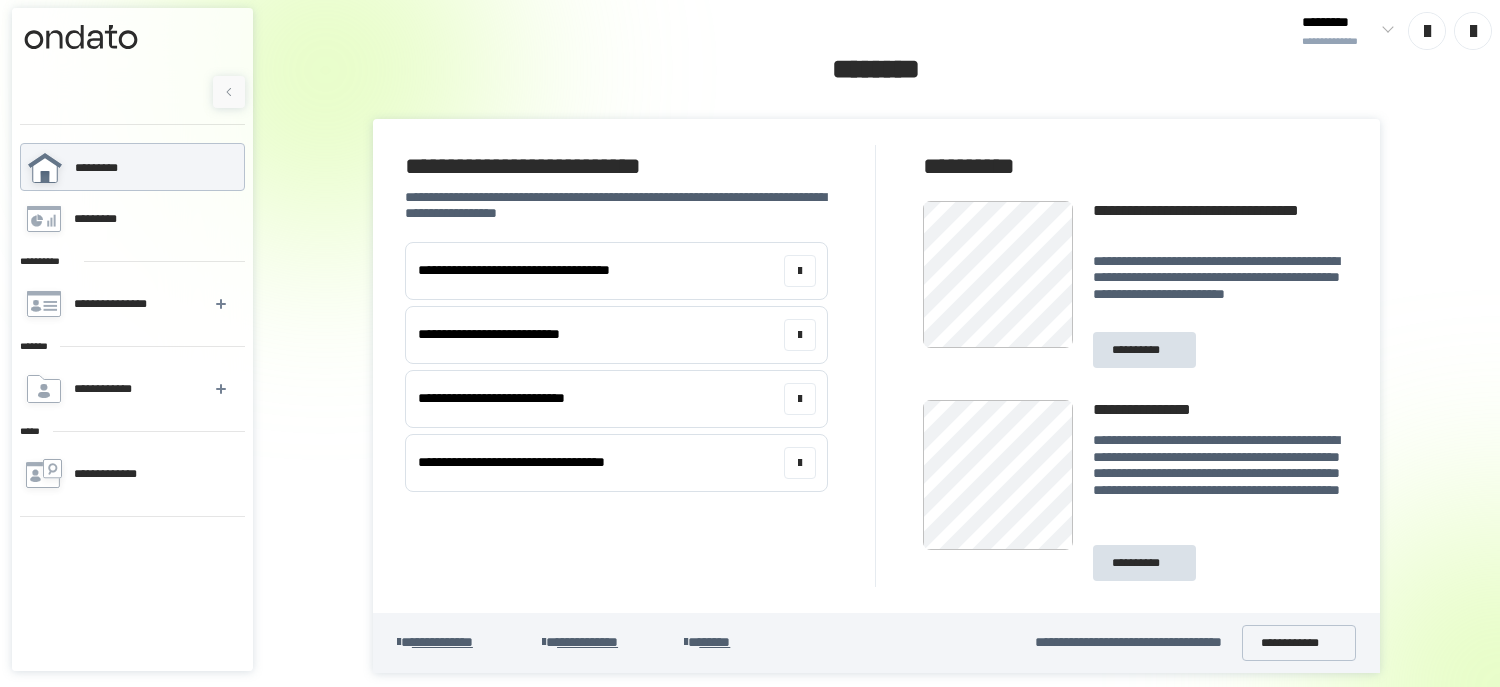 scroll, scrollTop: 0, scrollLeft: 0, axis: both 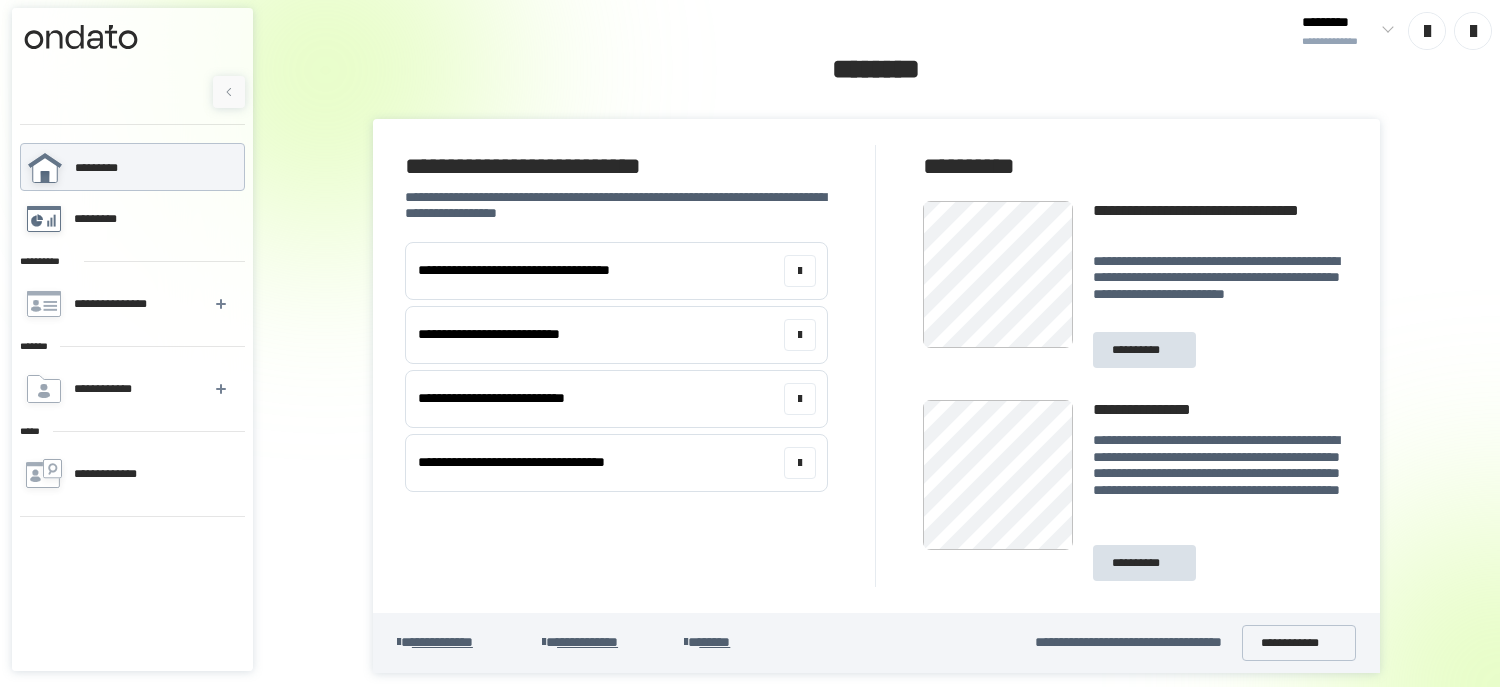 click on "*********" at bounding box center [131, 219] 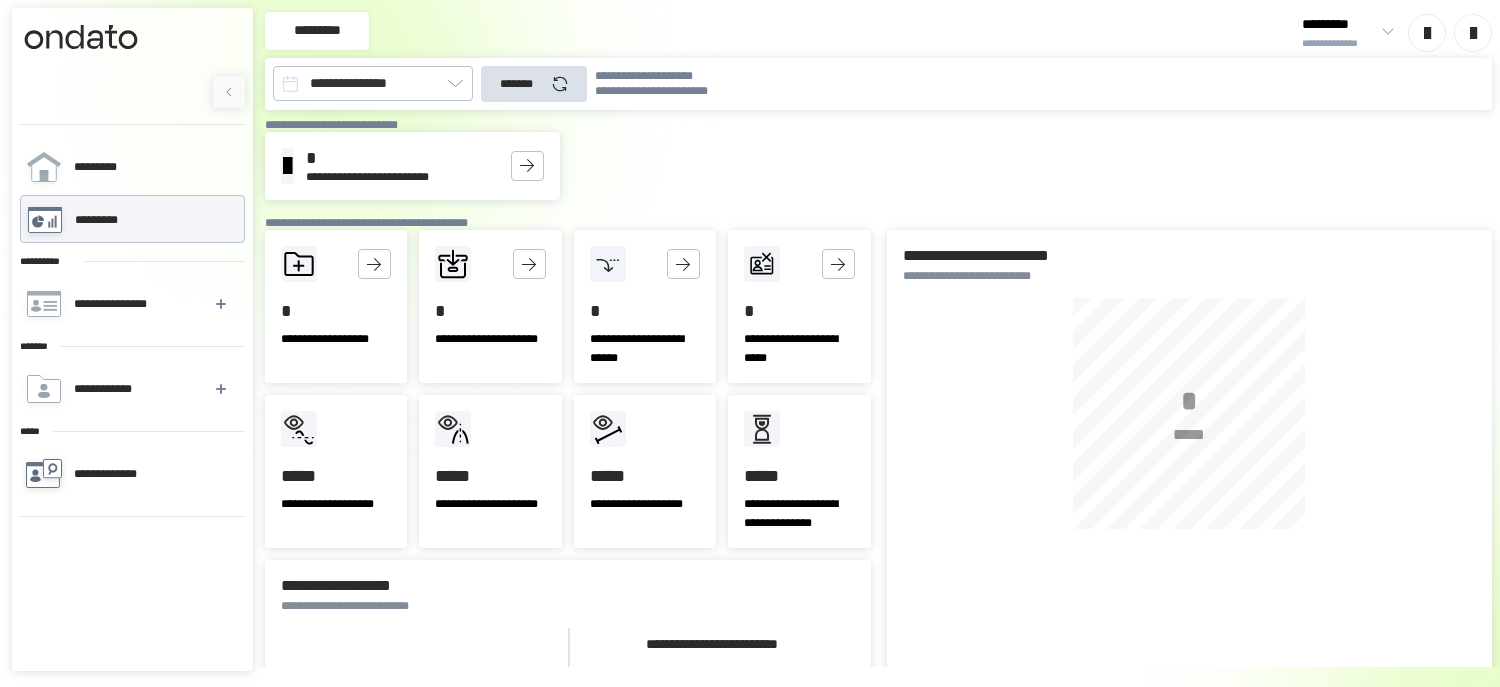 click on "**********" at bounding box center (117, 474) 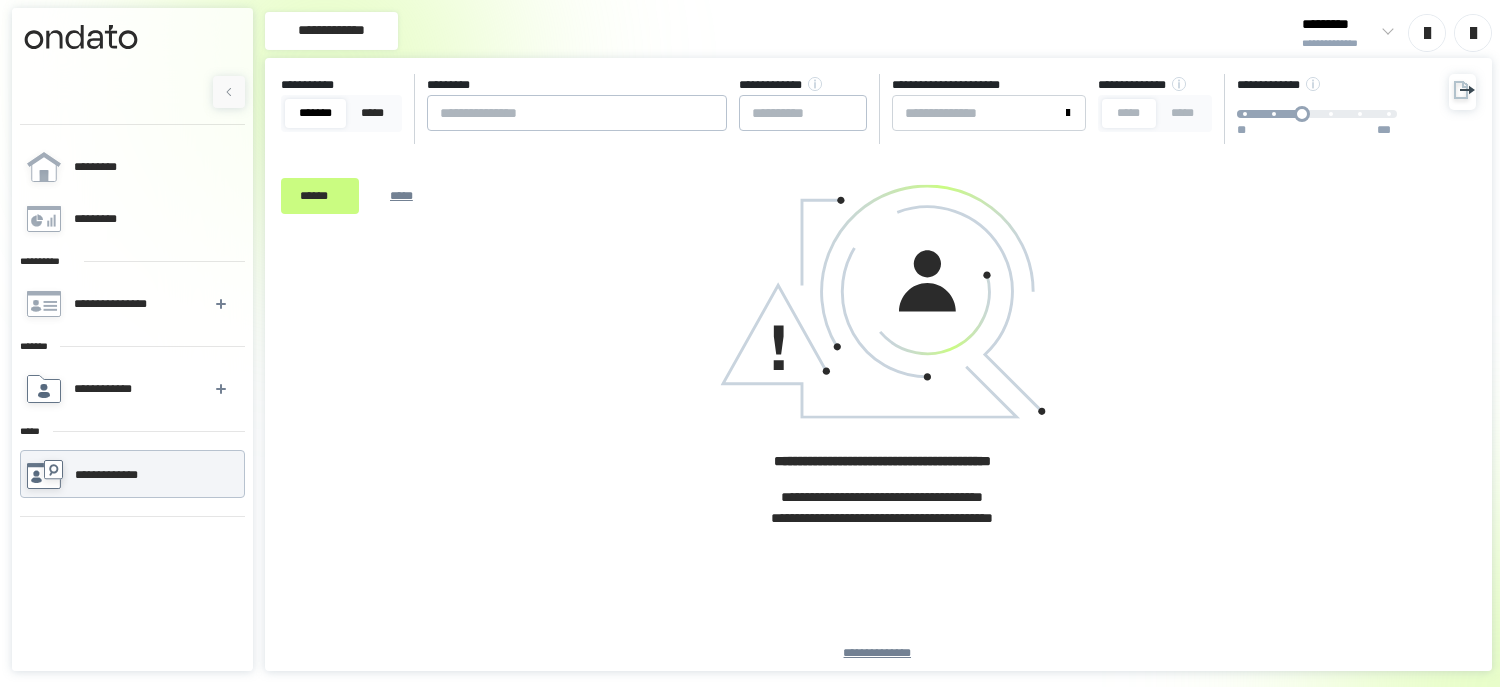 click on "**********" at bounding box center [108, 389] 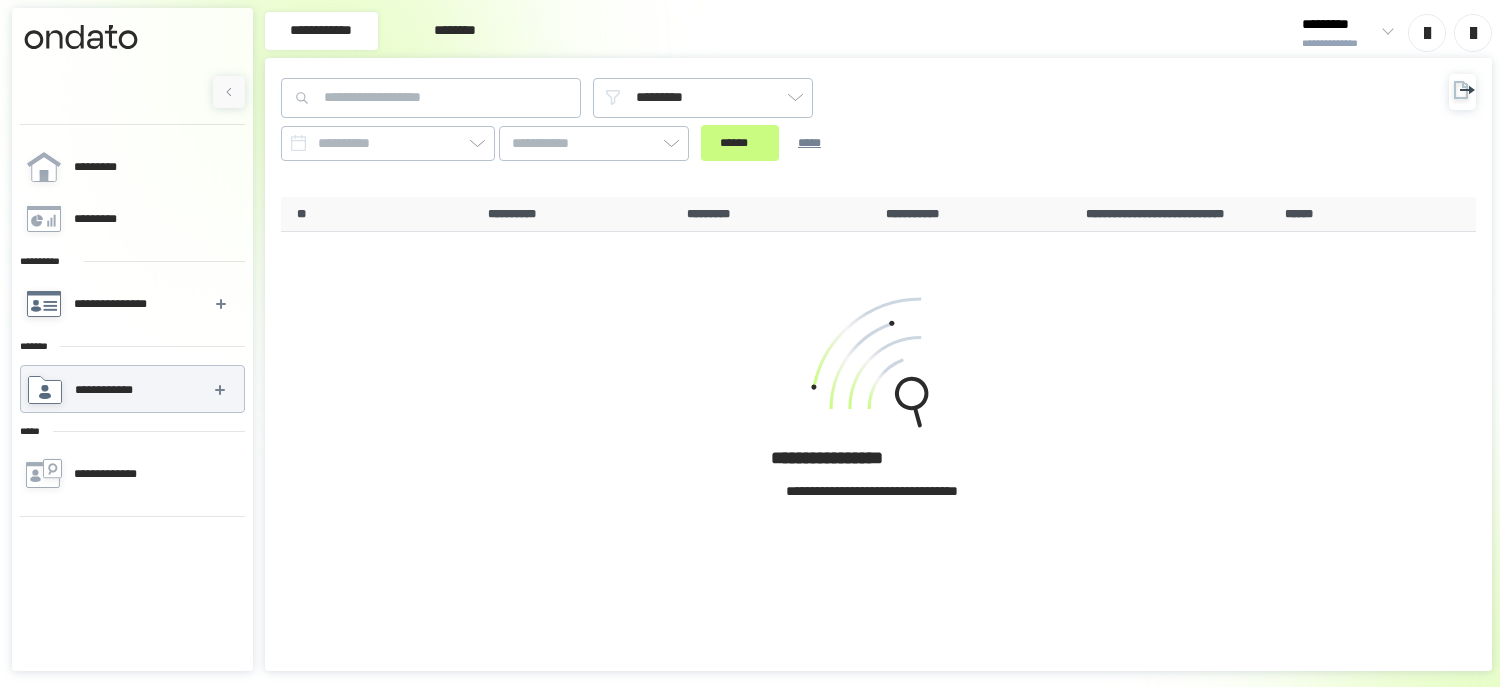 click on "**********" at bounding box center (131, 304) 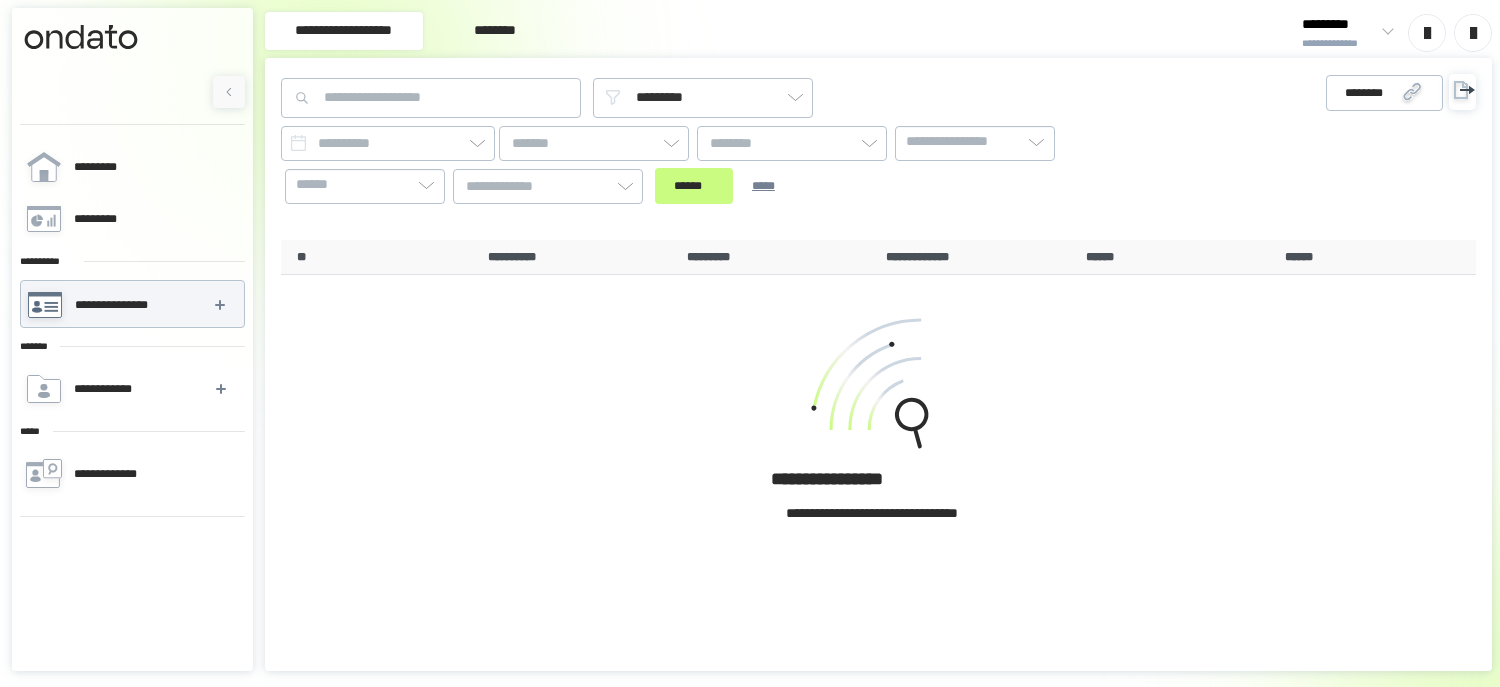 click on "[FIRST] [LAST] [EMAIL] [PHONE]" at bounding box center [132, 287] 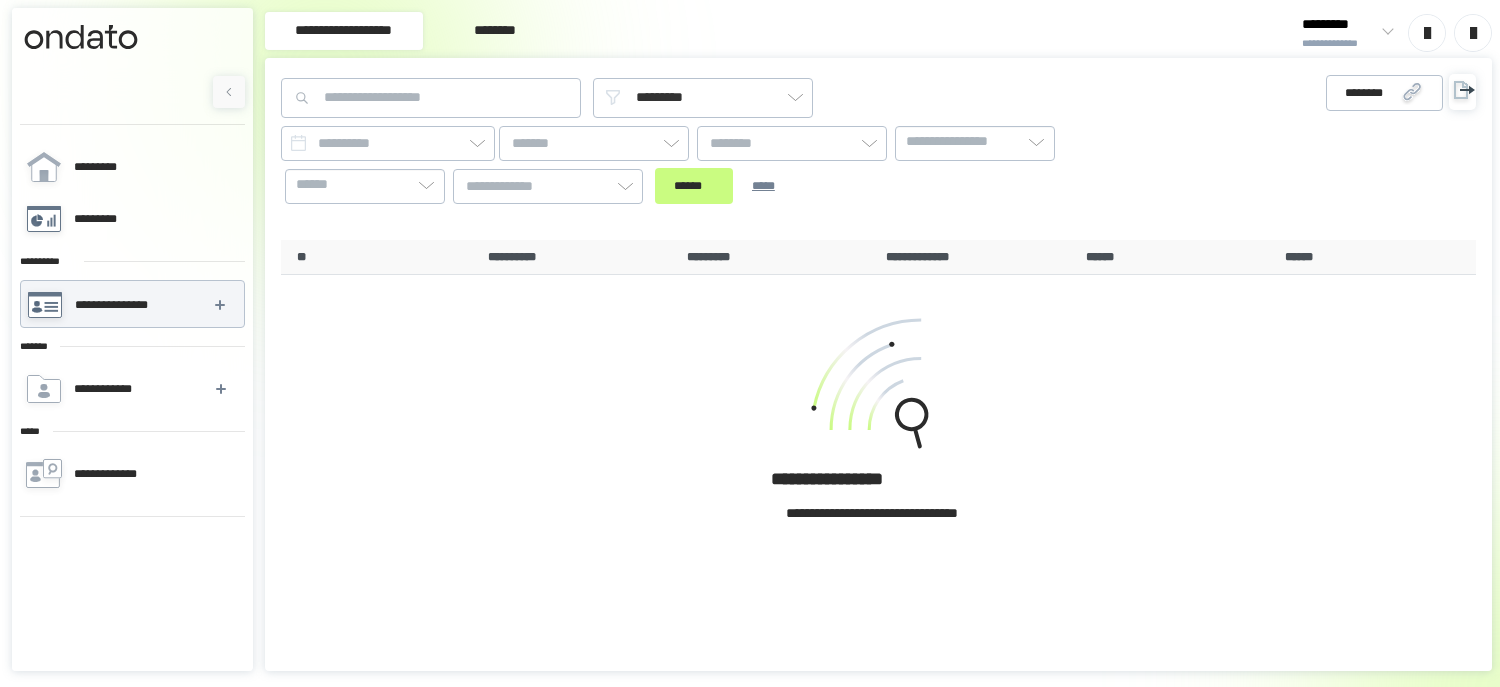 click on "*********" at bounding box center (131, 219) 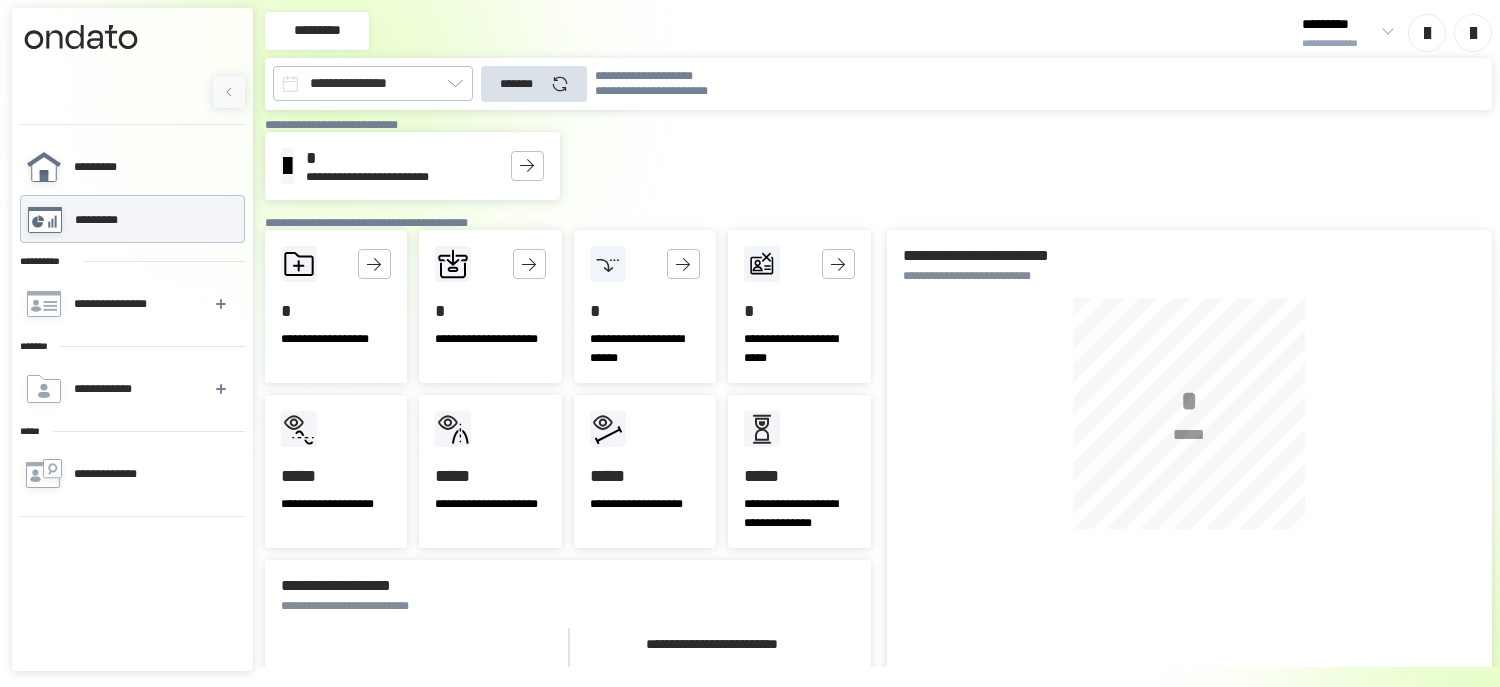 click on "*********" at bounding box center [131, 167] 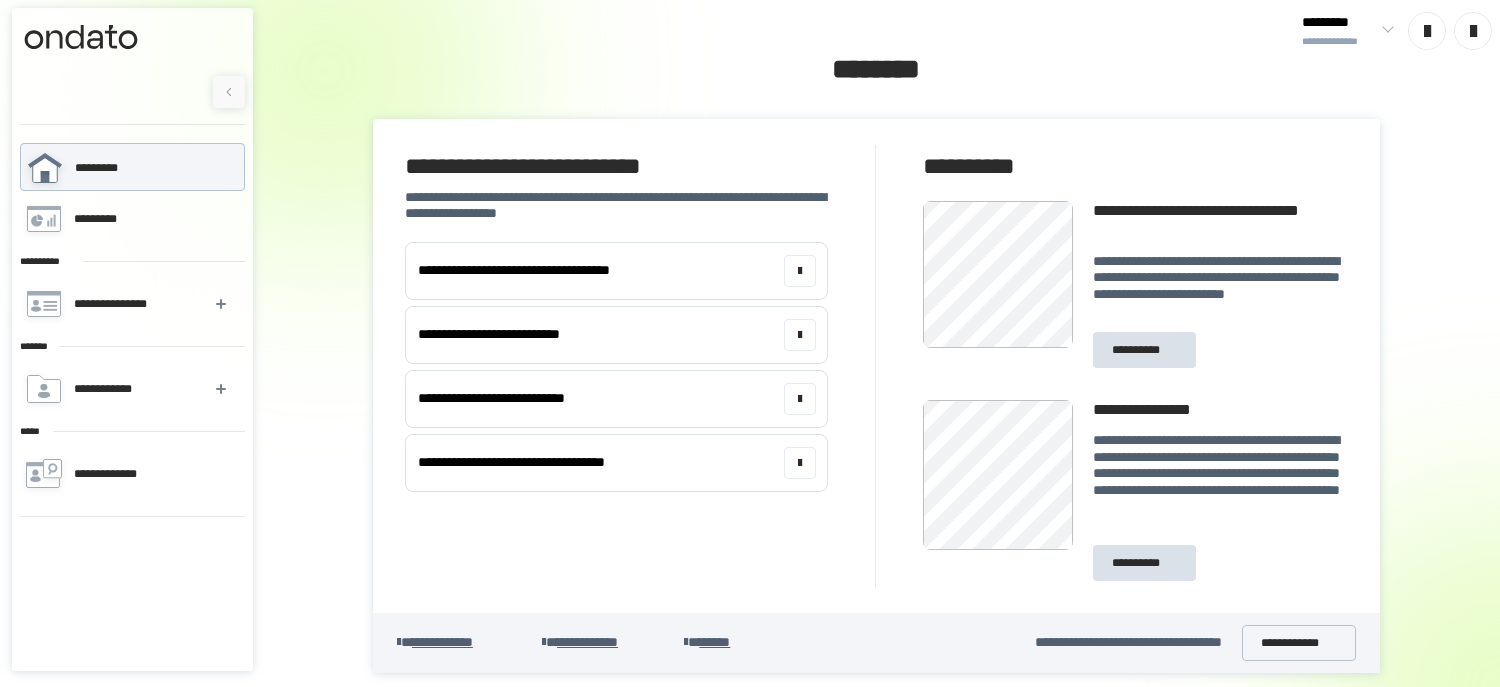 click at bounding box center (1384, 31) 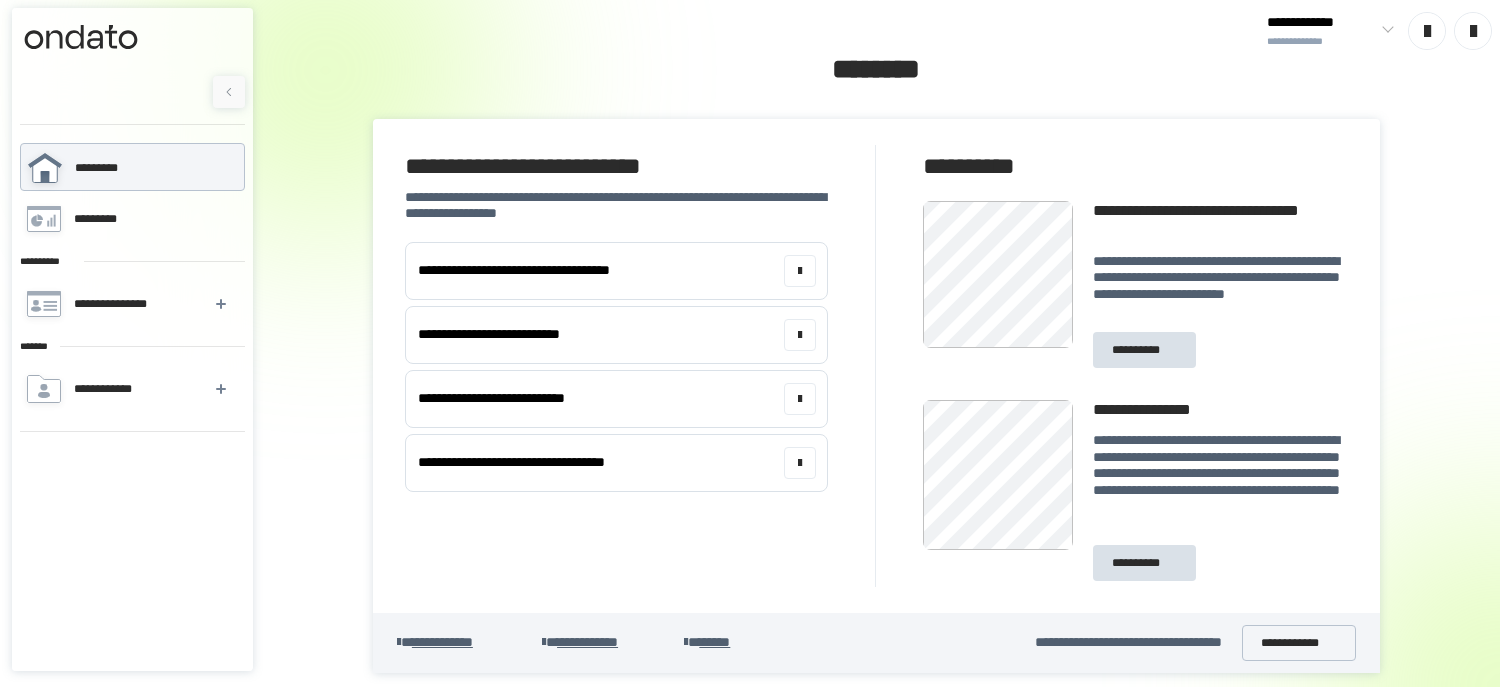 click on "**********" at bounding box center (1321, 41) 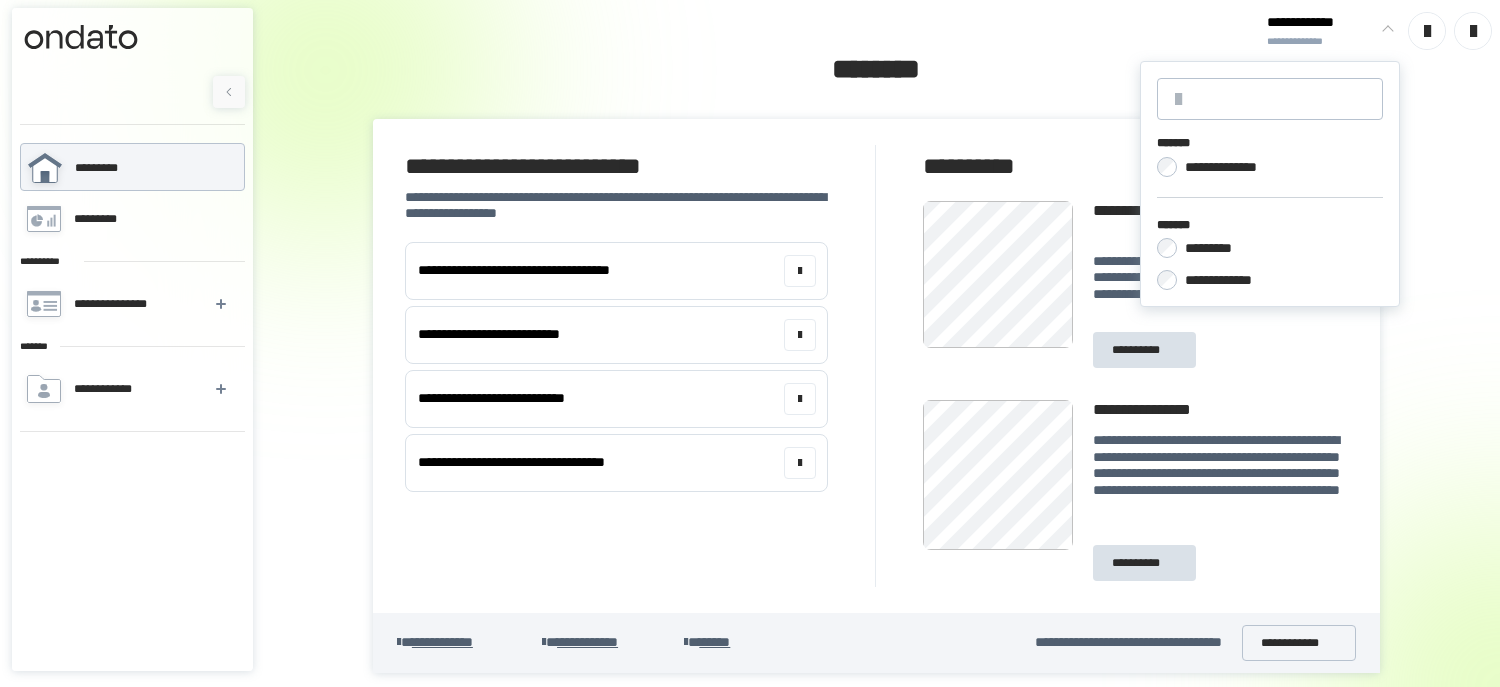 click on "**********" at bounding box center [1321, 41] 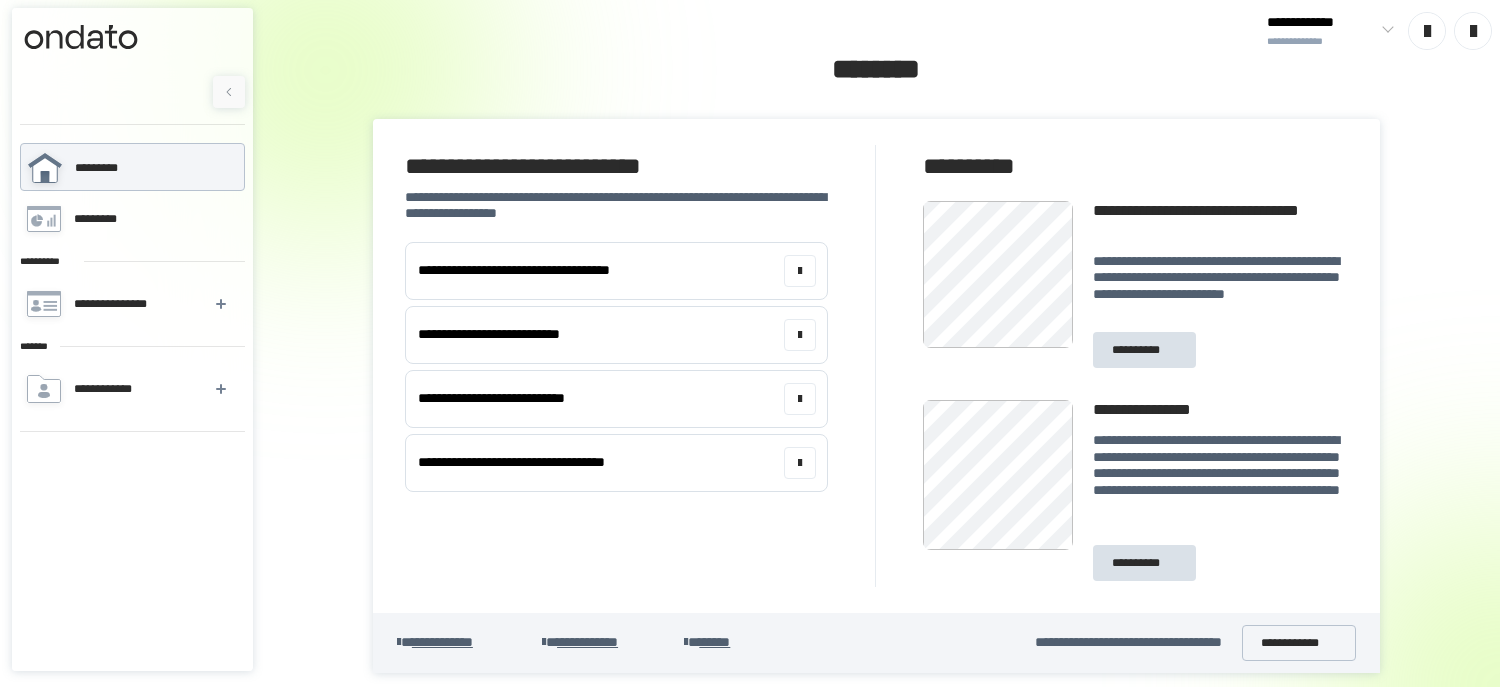 click on "**********" at bounding box center (1321, 41) 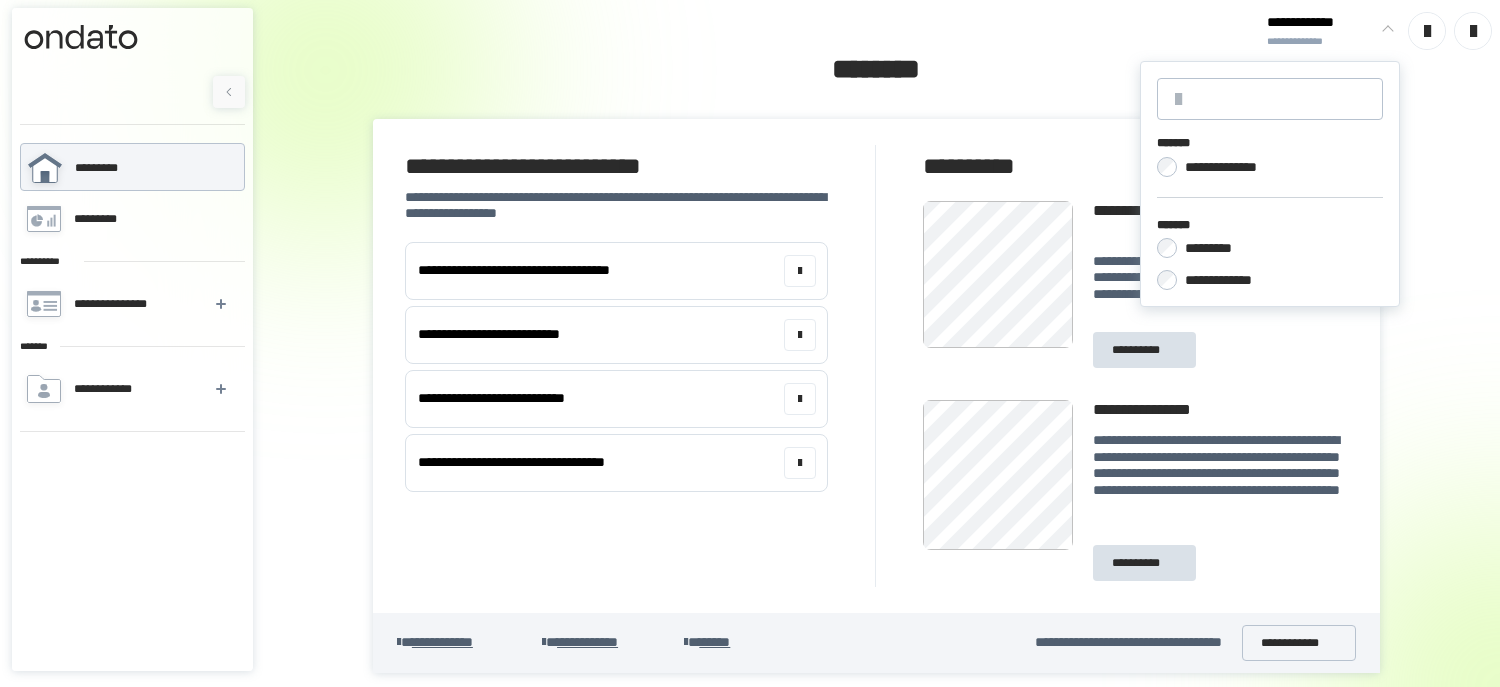 click on "**********" at bounding box center [1321, 23] 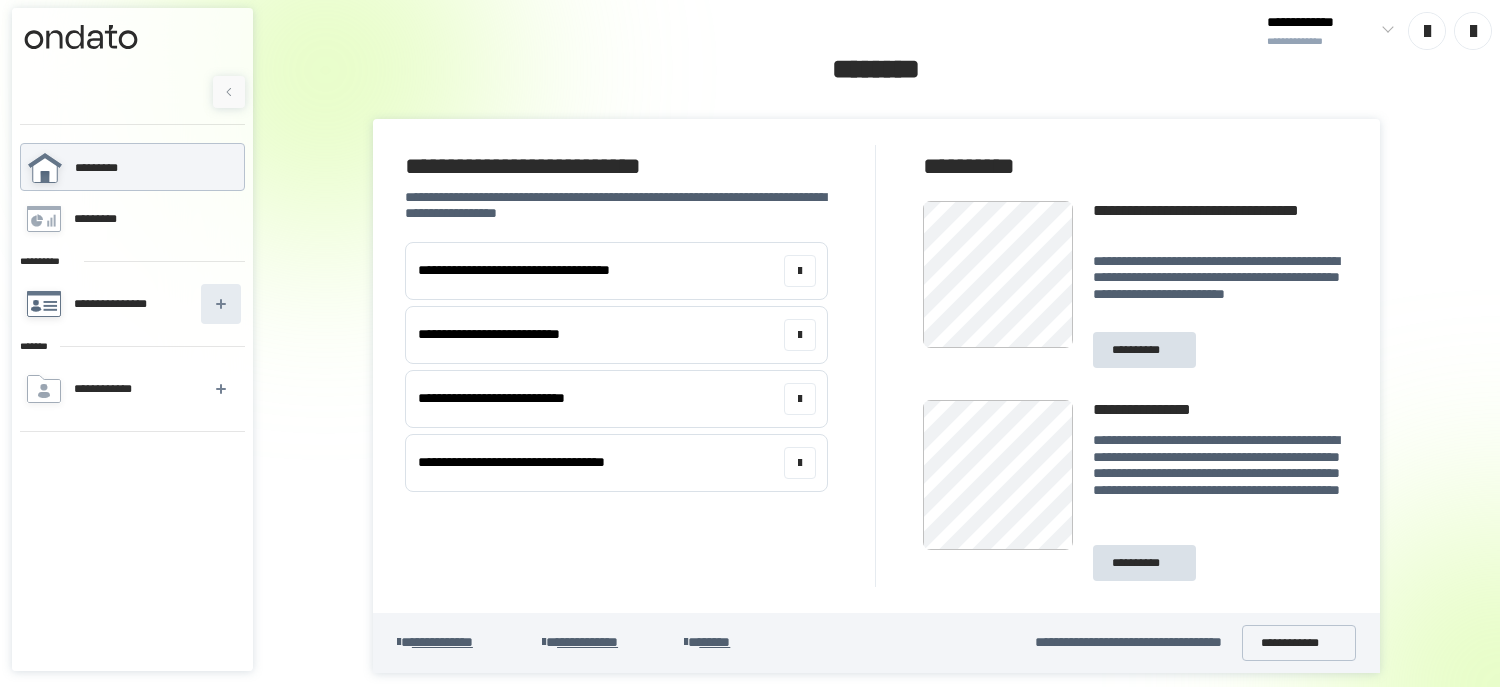 click at bounding box center [221, 304] 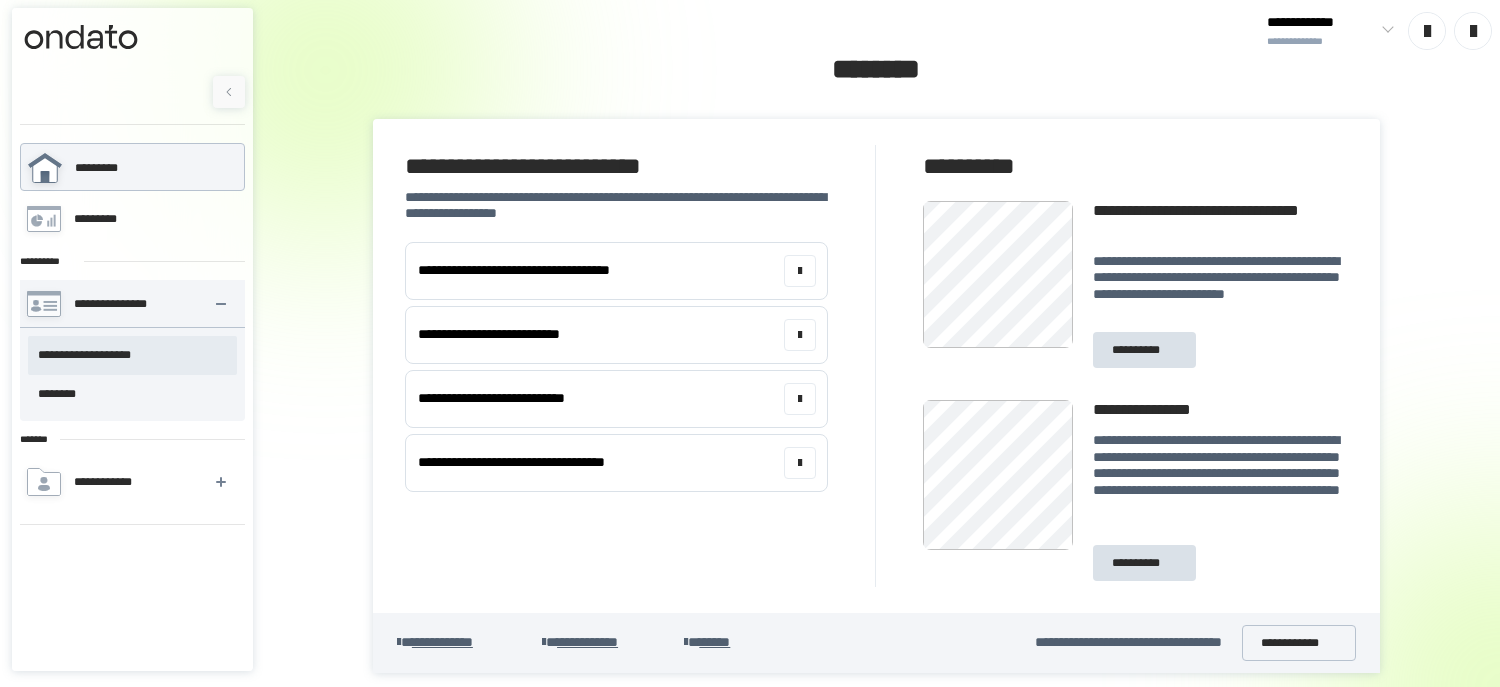 click on "**********" at bounding box center (132, 355) 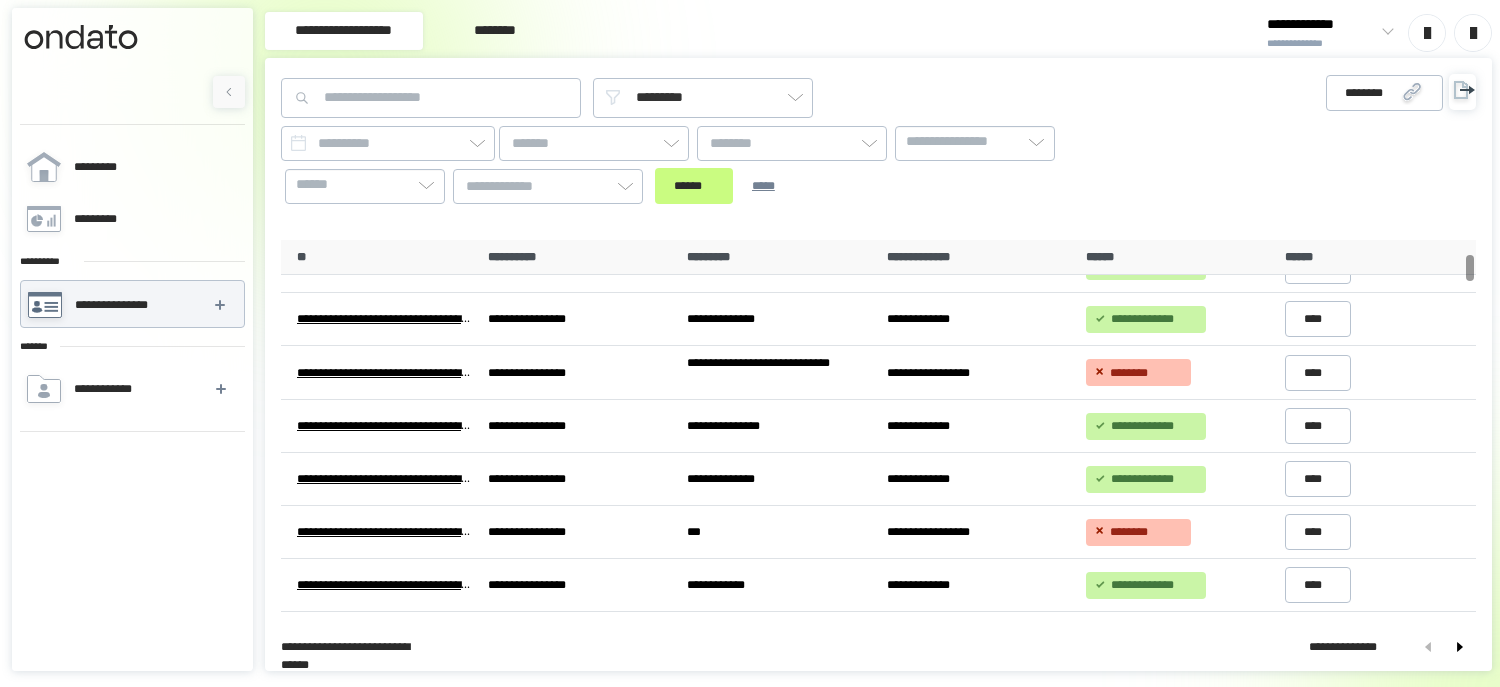 scroll, scrollTop: 0, scrollLeft: 0, axis: both 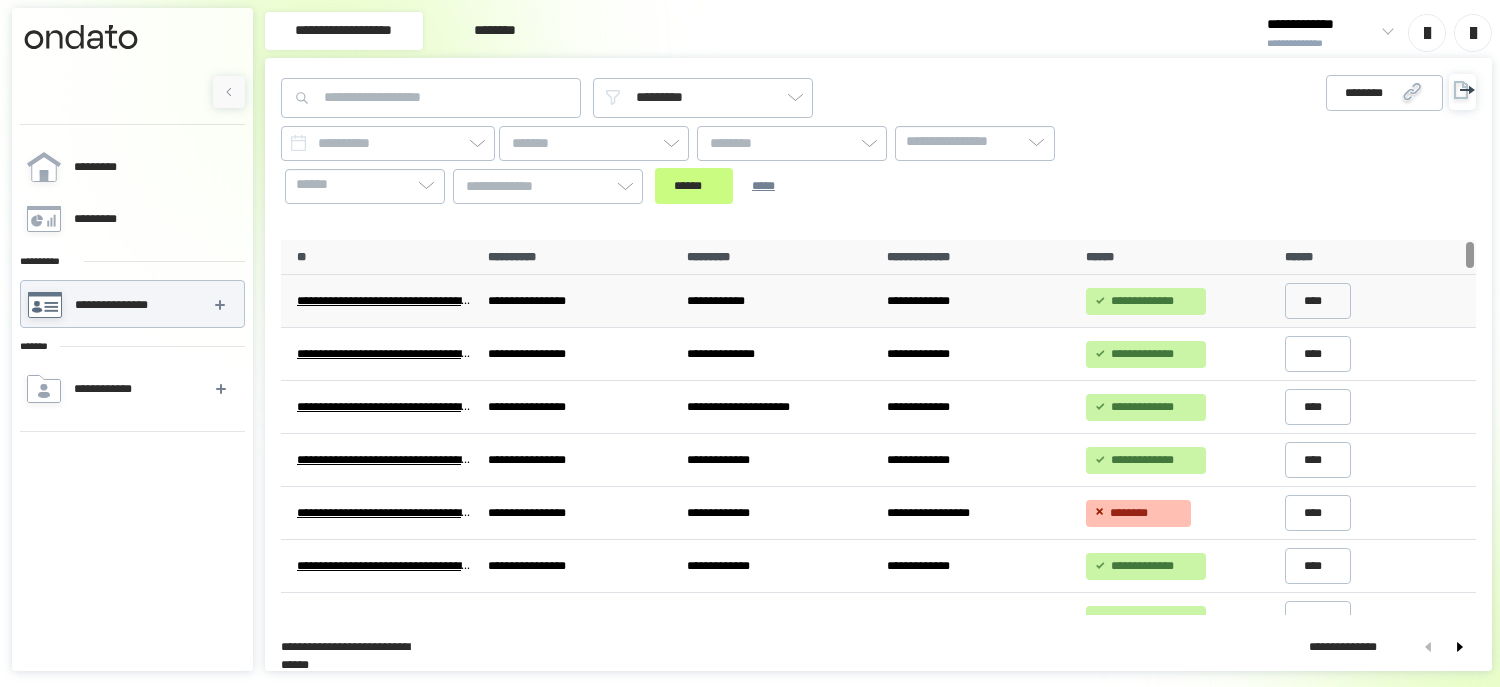 click on "**********" at bounding box center (385, 301) 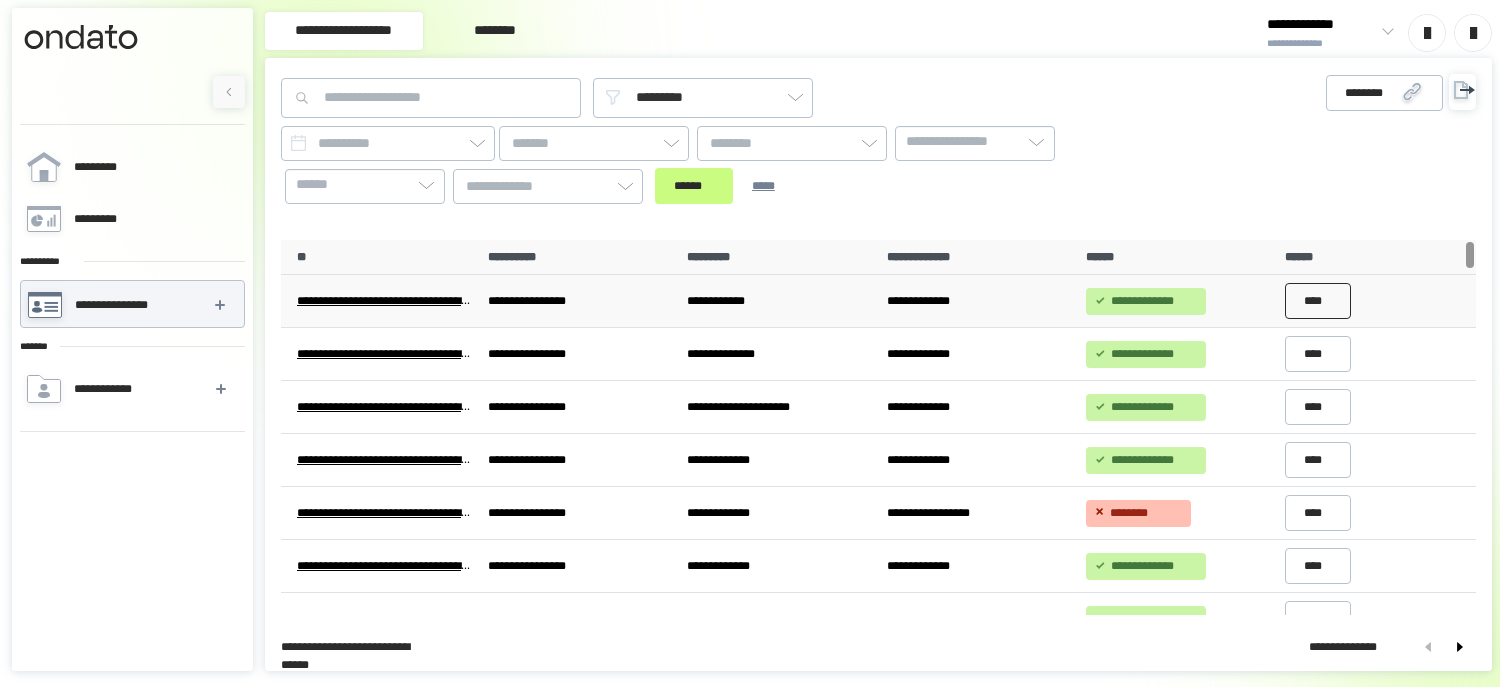 click on "****" at bounding box center [1318, 301] 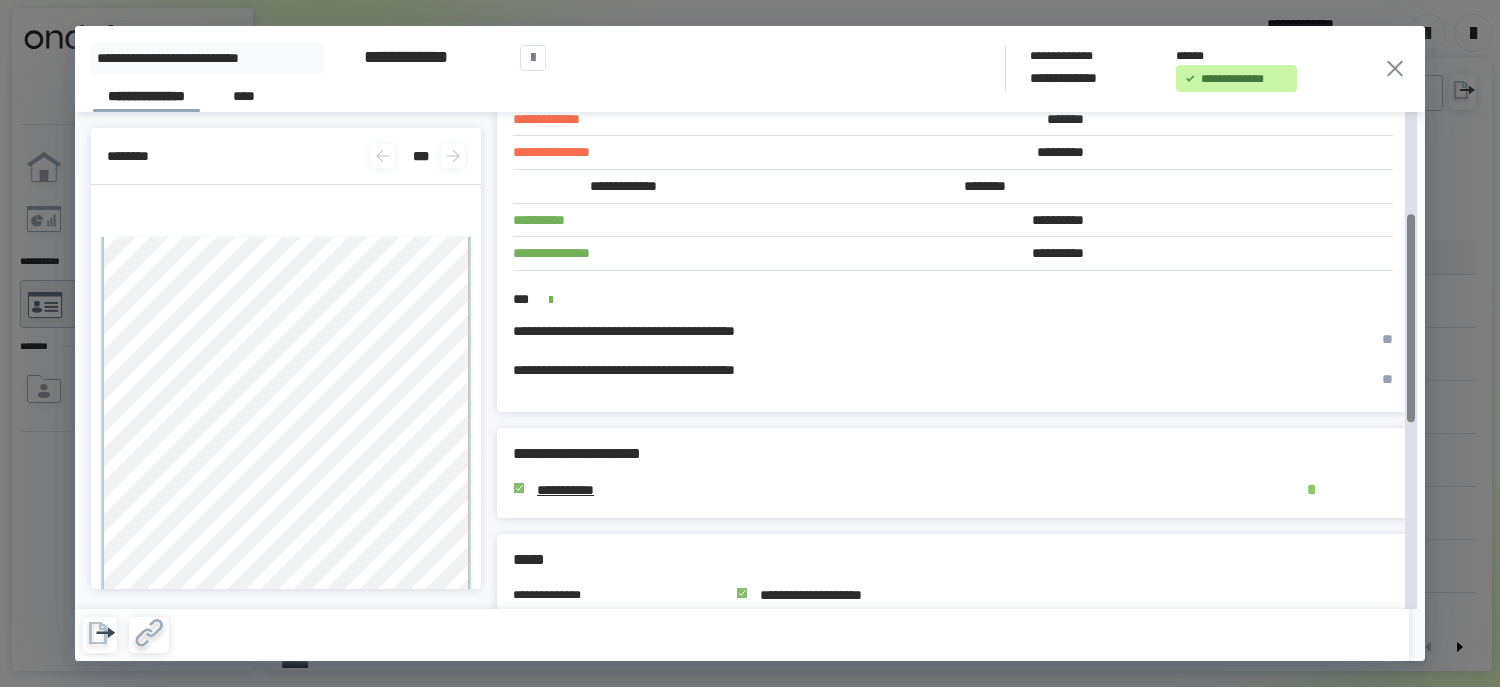 scroll, scrollTop: 0, scrollLeft: 0, axis: both 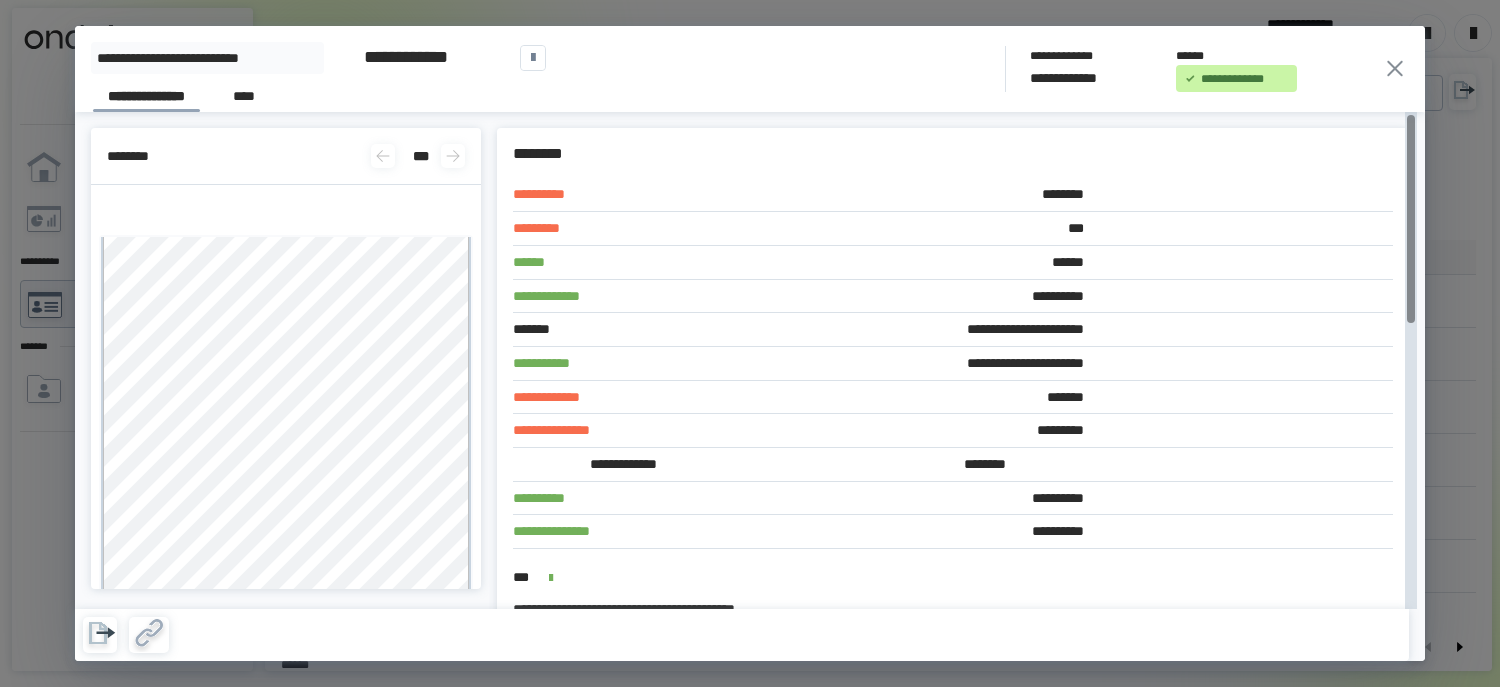 click 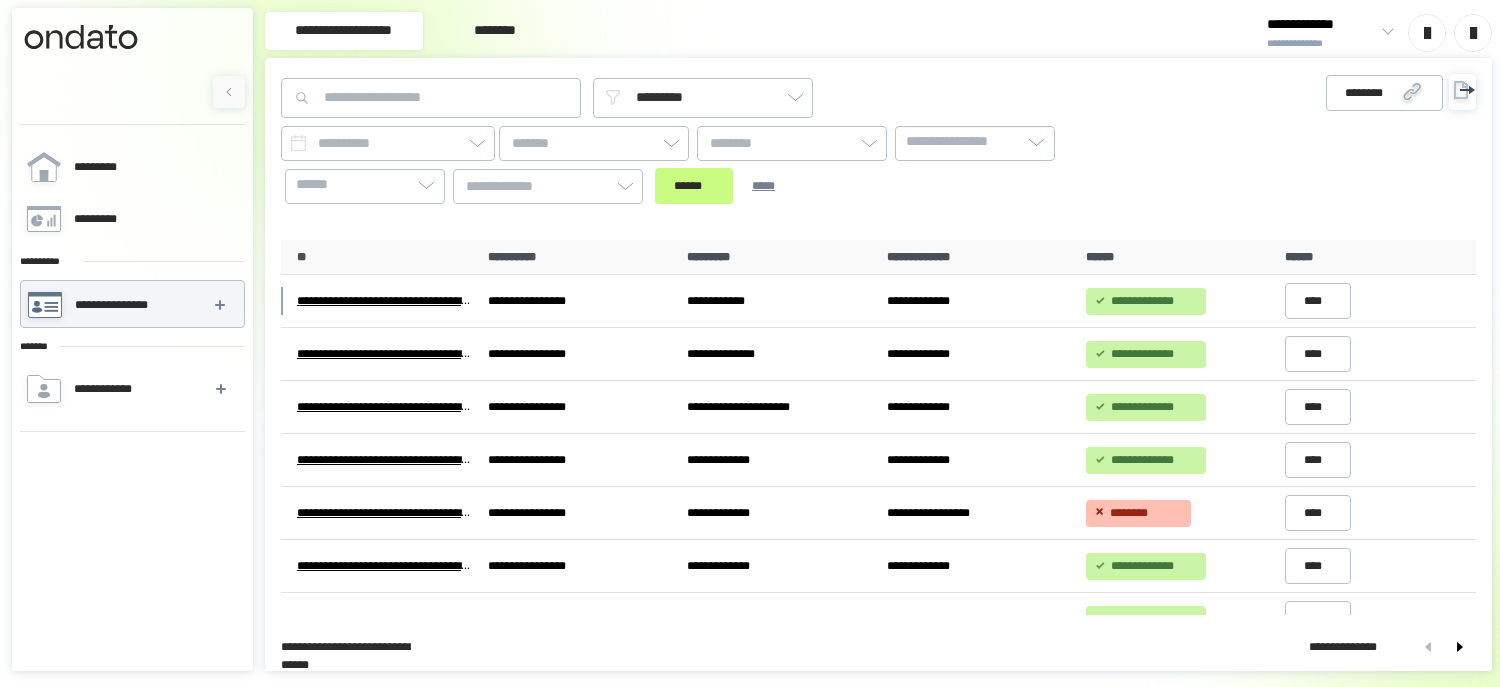 click on "**********" at bounding box center [1321, 43] 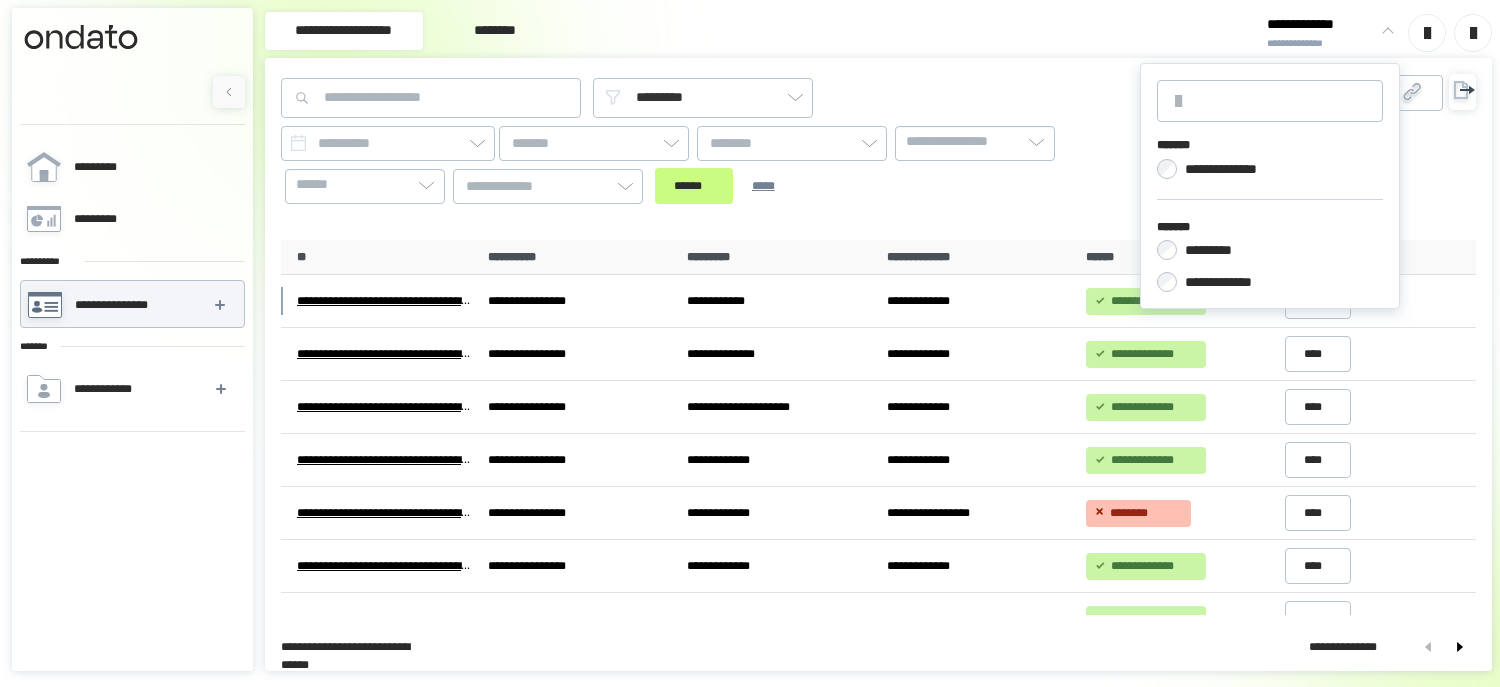 click on "**********" at bounding box center (1321, 43) 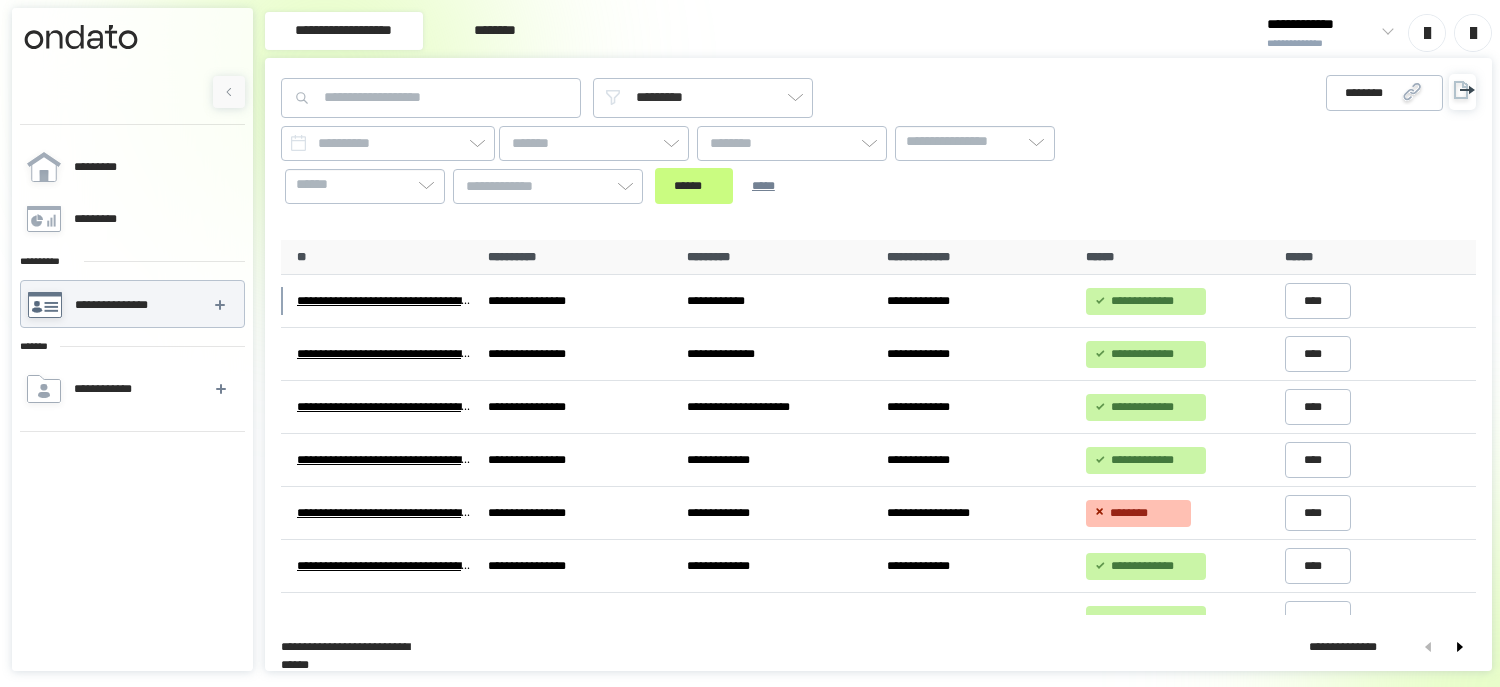 click on "**********" at bounding box center [1321, 43] 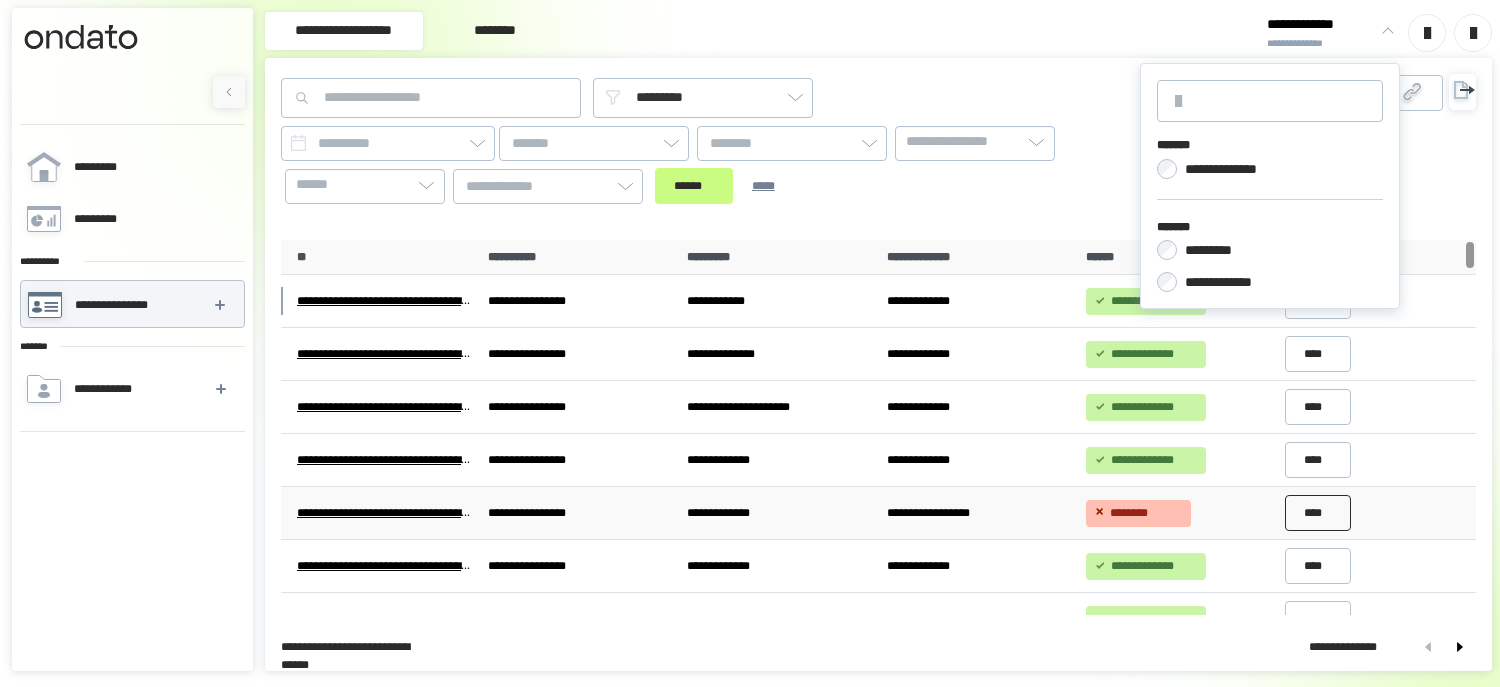 click on "****" at bounding box center (1318, 513) 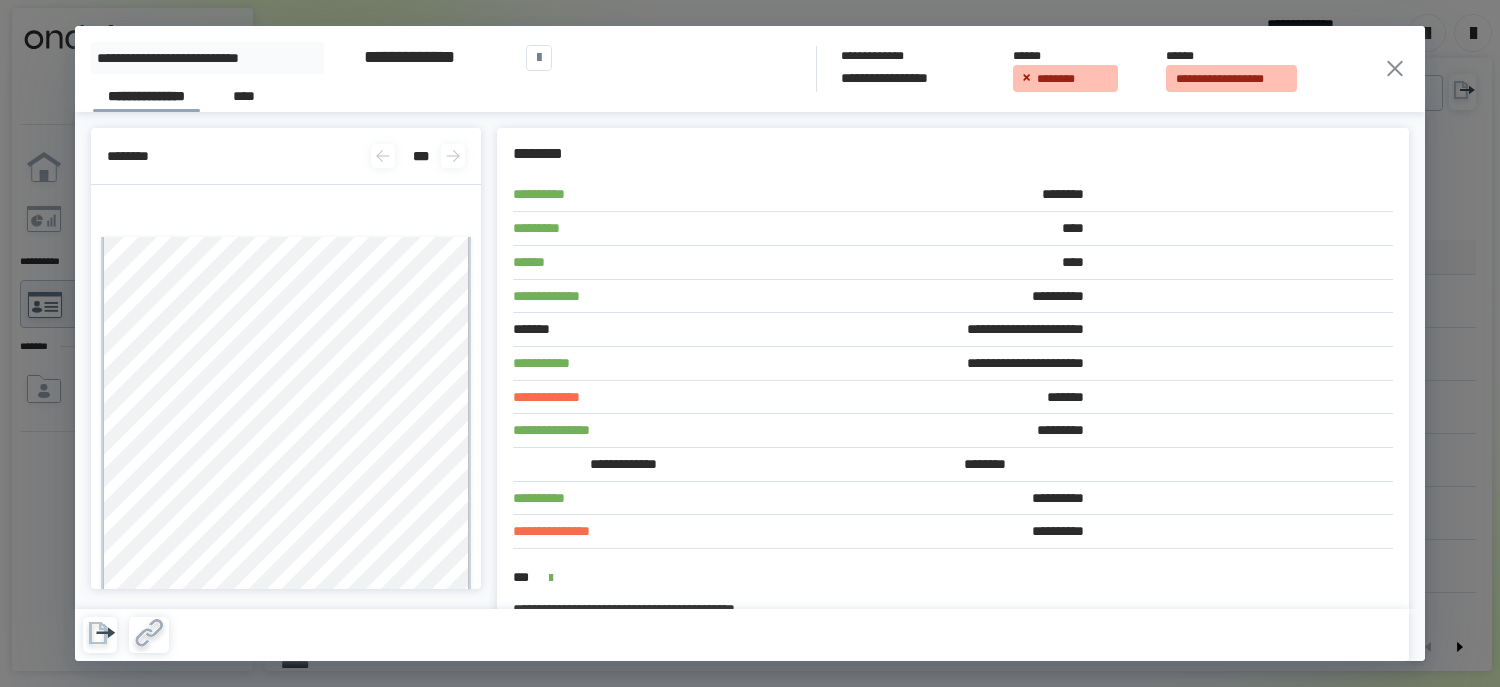 click 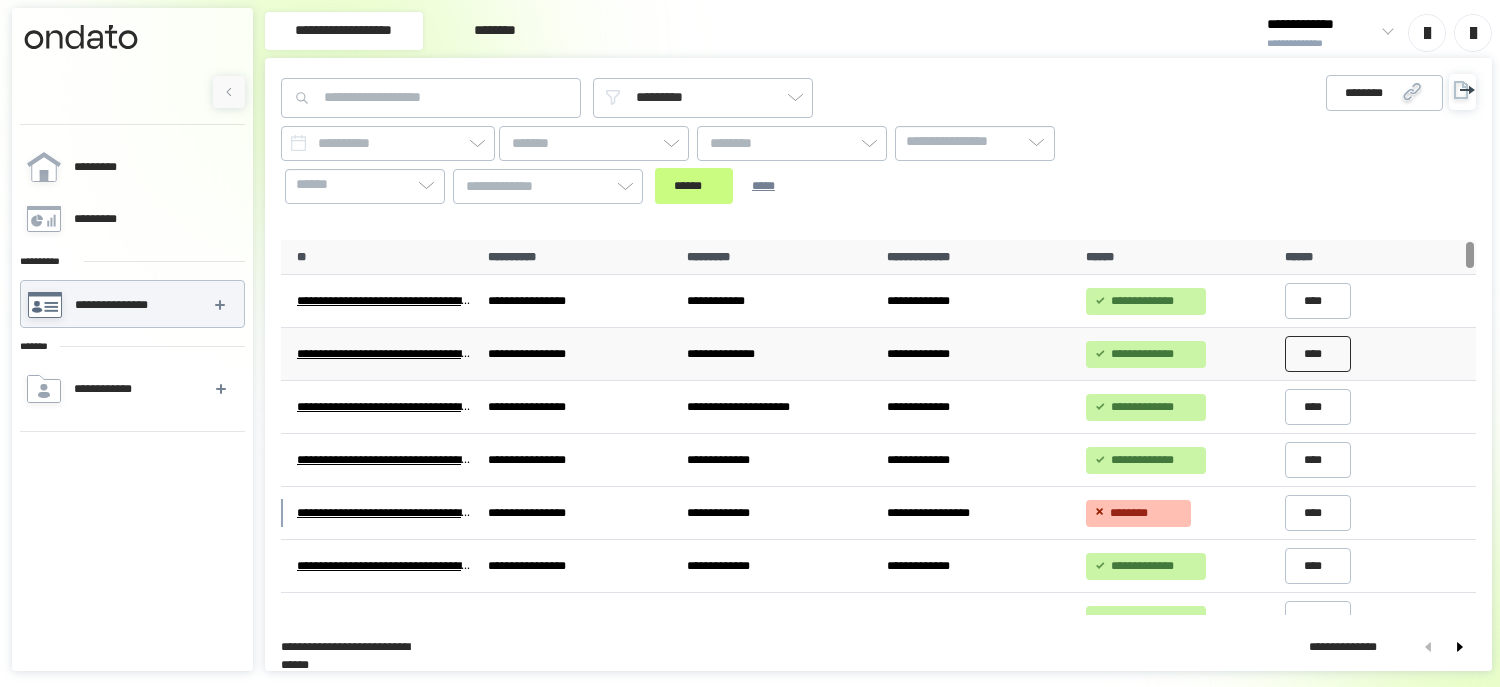 click on "****" at bounding box center (1318, 354) 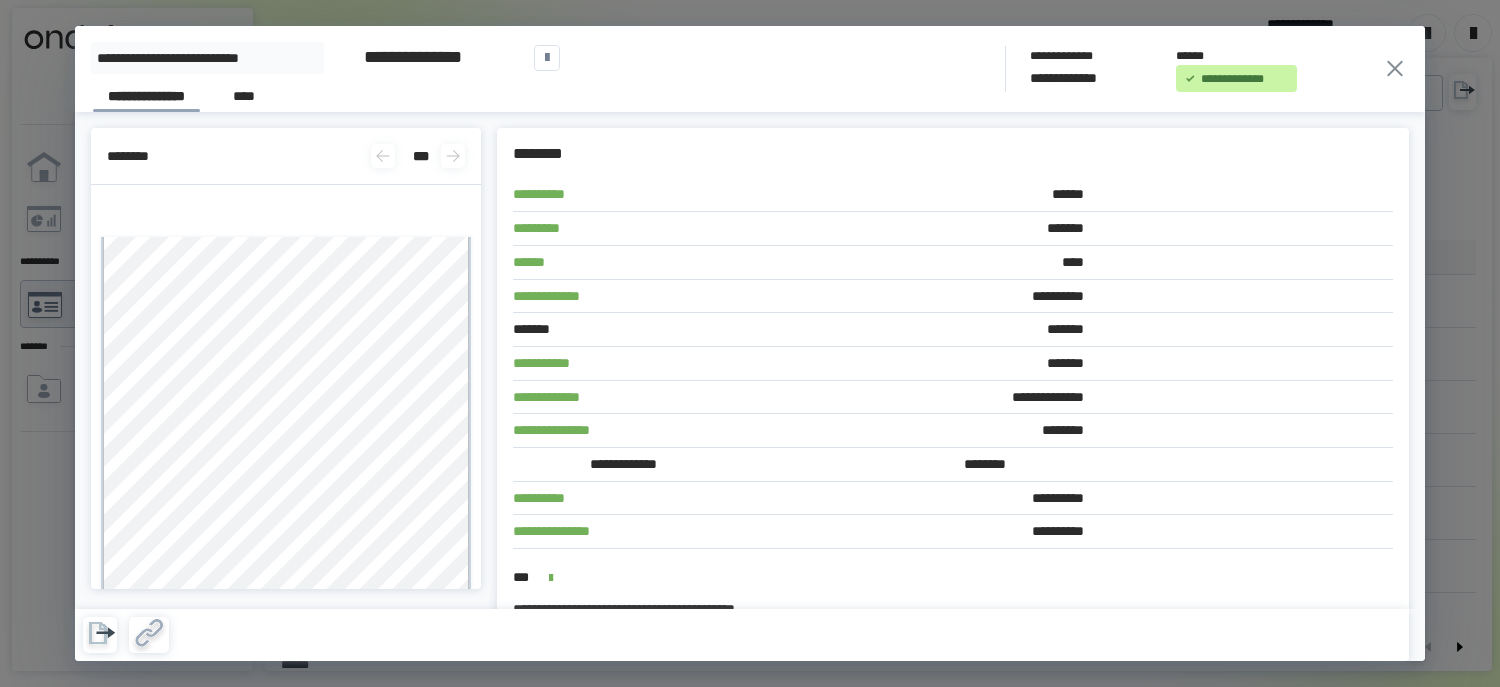 click 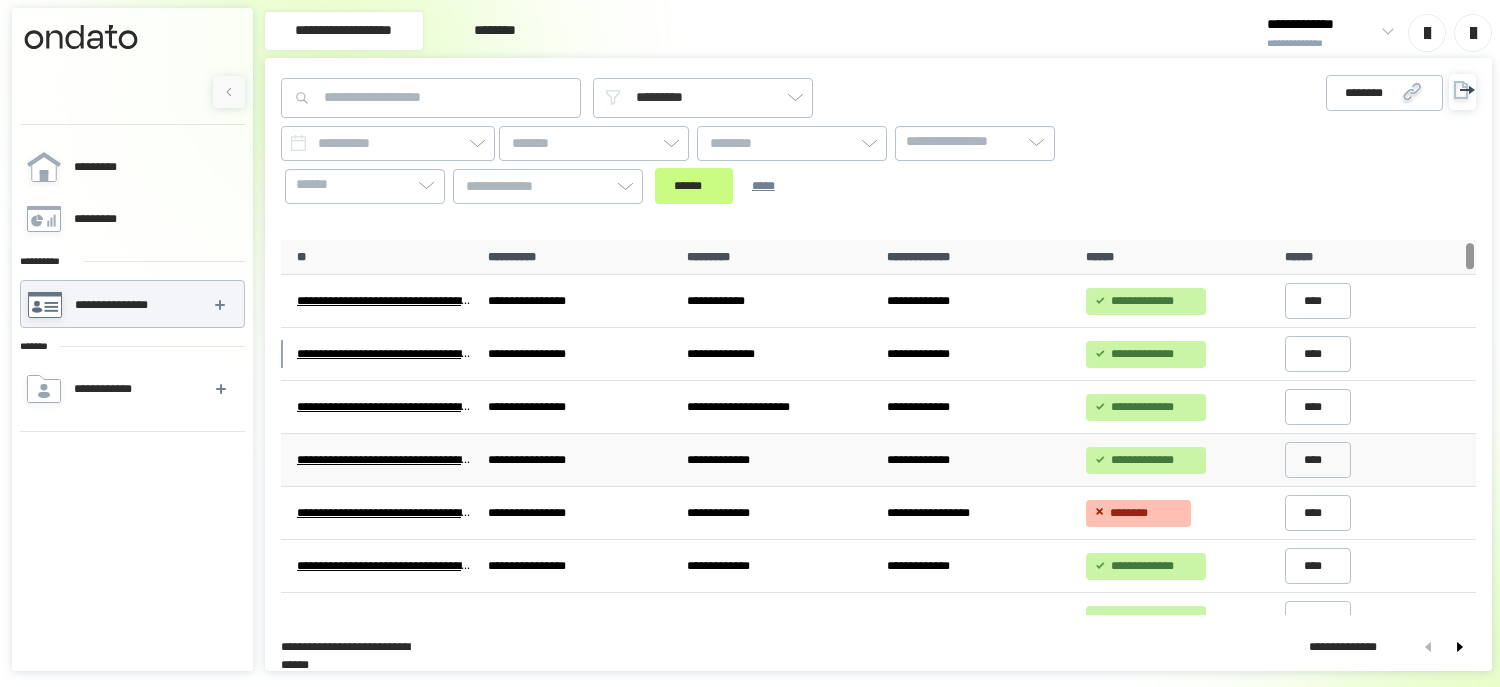 scroll, scrollTop: 500, scrollLeft: 0, axis: vertical 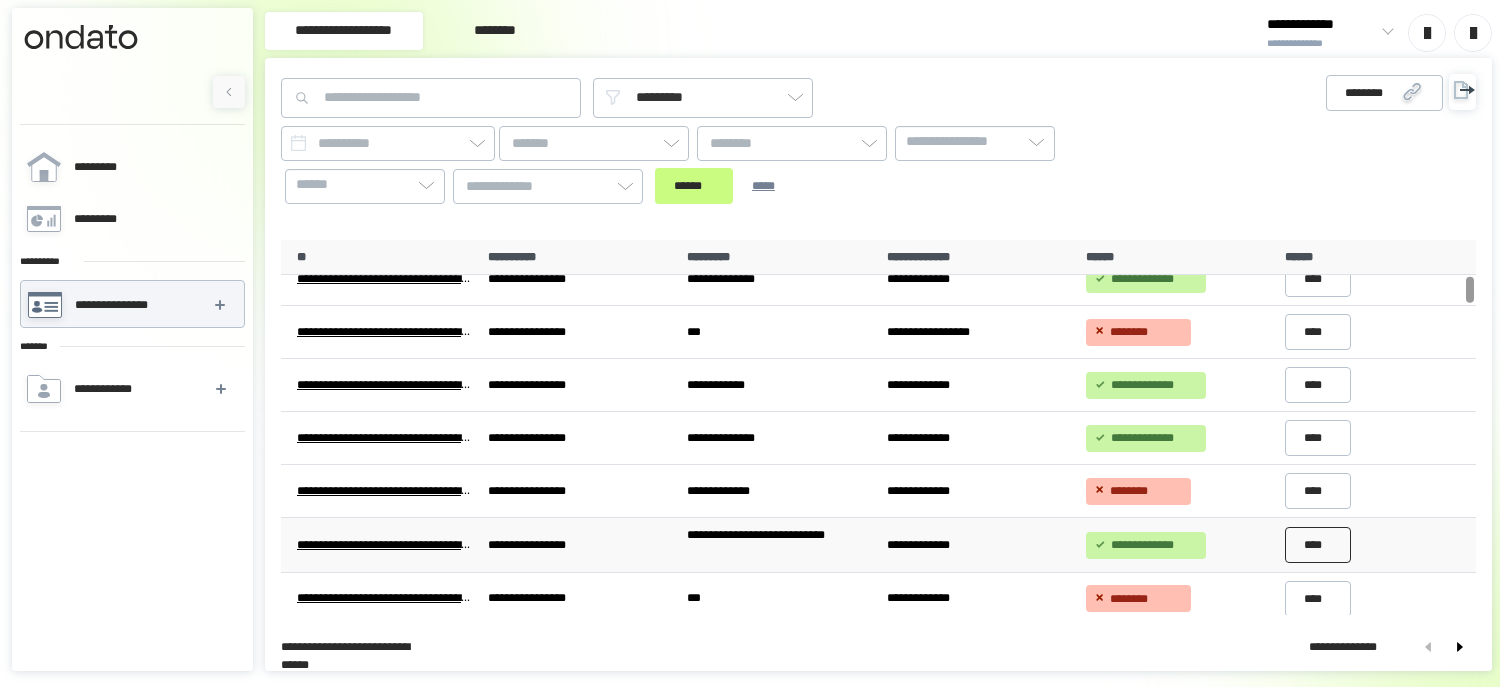 click on "****" at bounding box center (1318, 545) 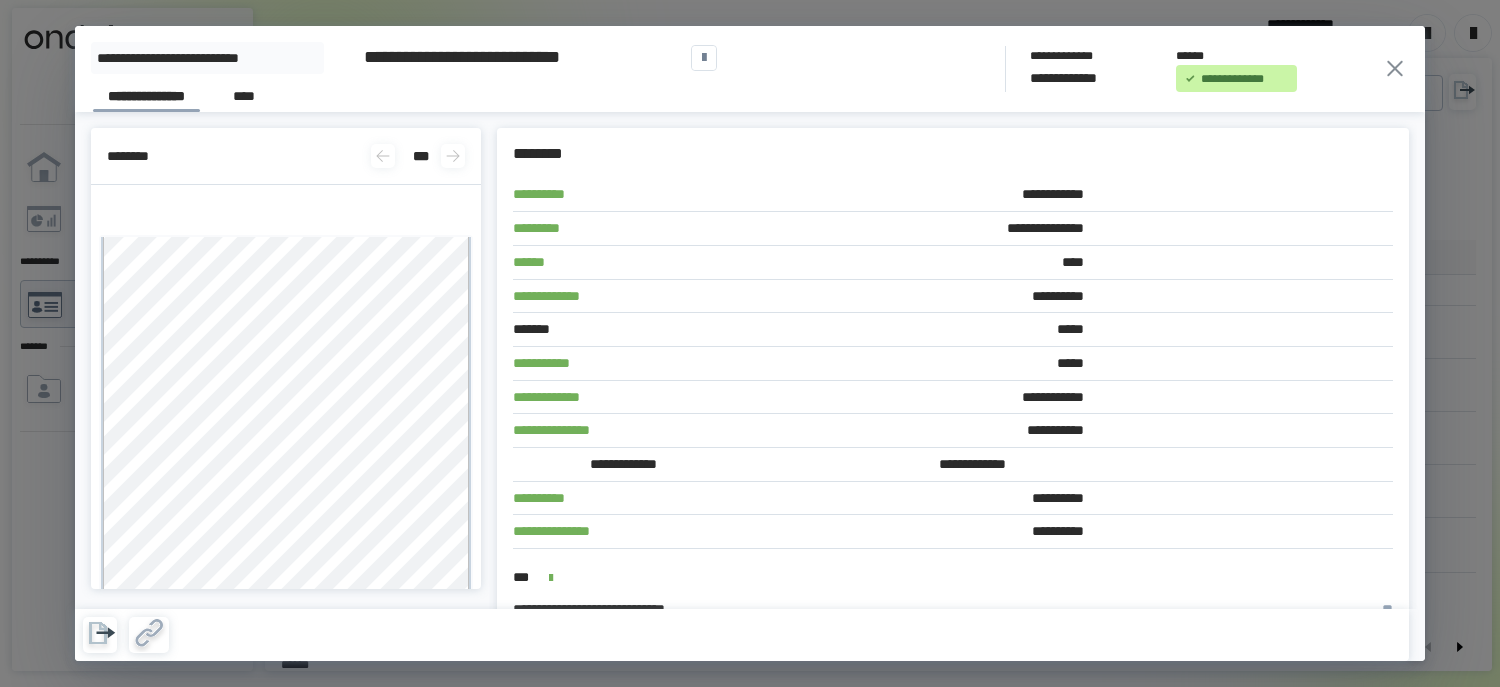 click 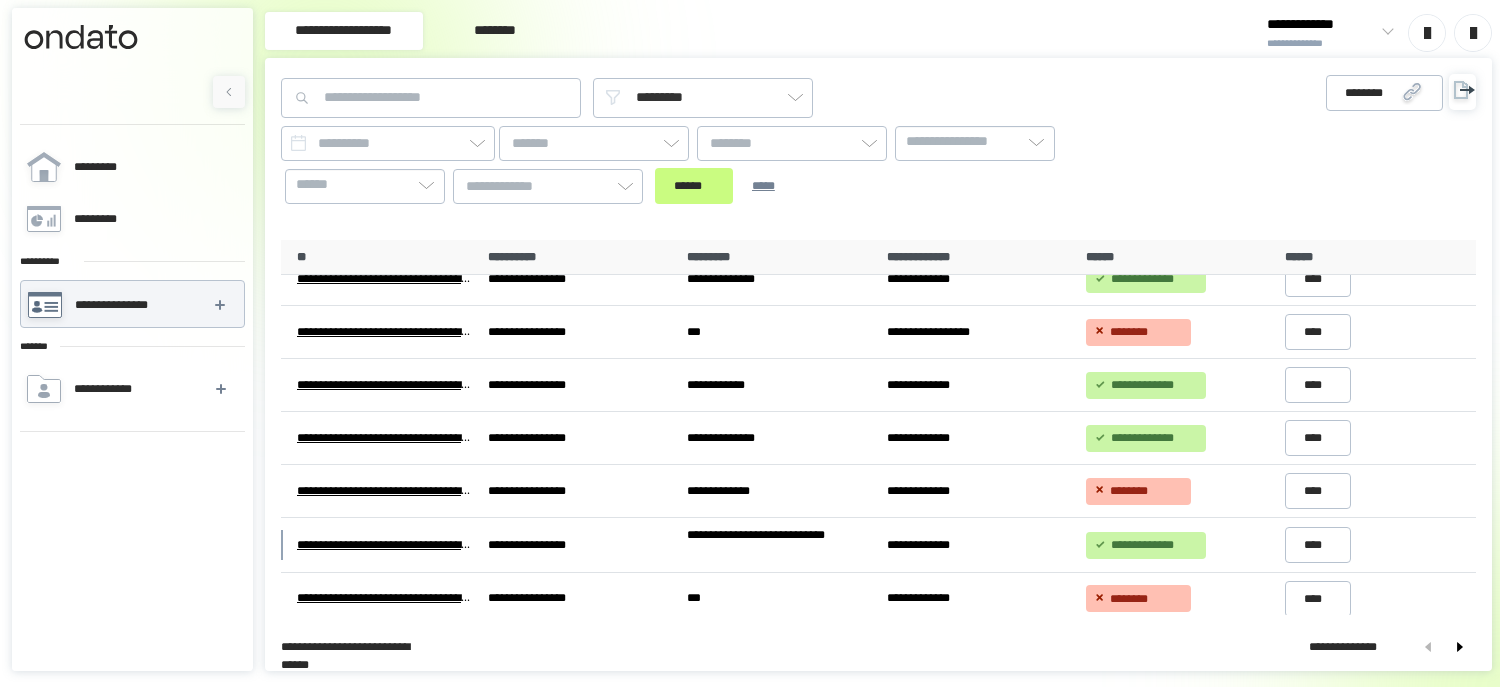 click on "********" at bounding box center [495, 31] 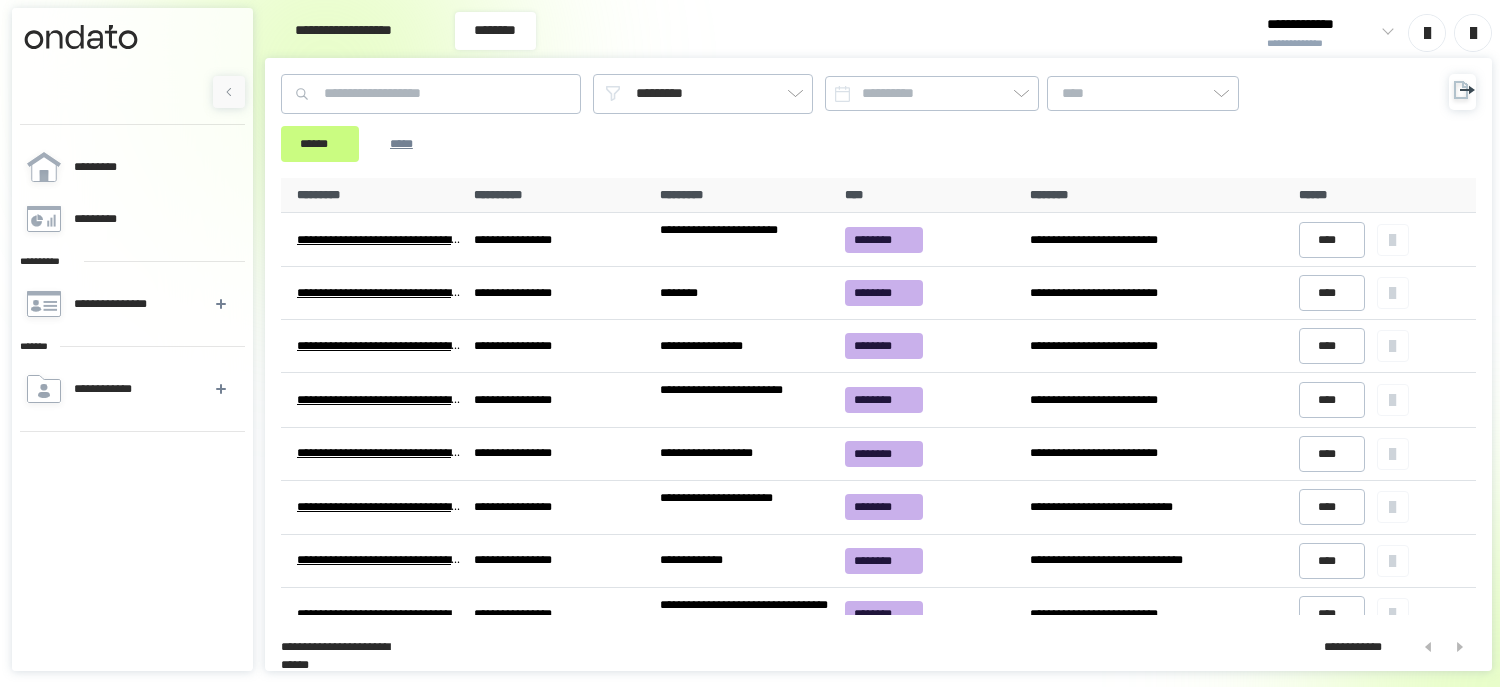 click on "**********" at bounding box center [344, 31] 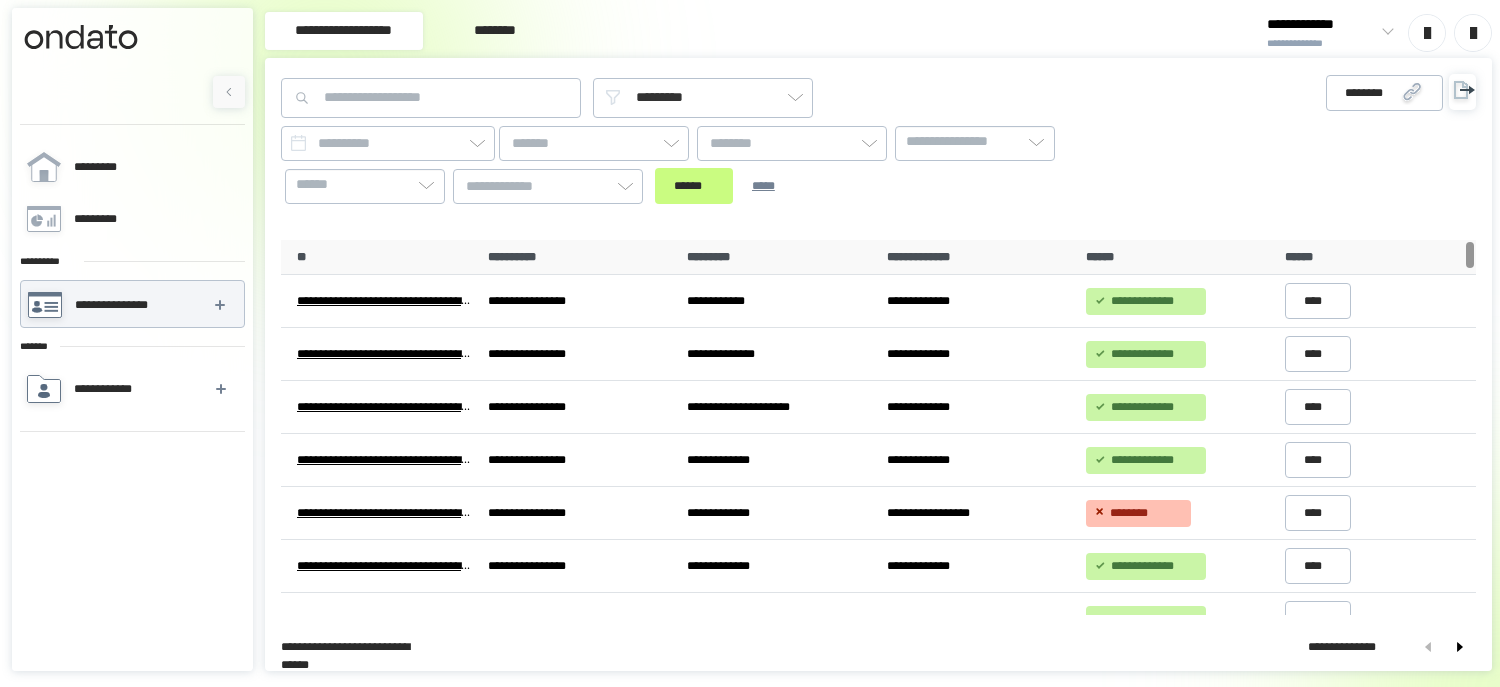 click on "**********" at bounding box center (132, 389) 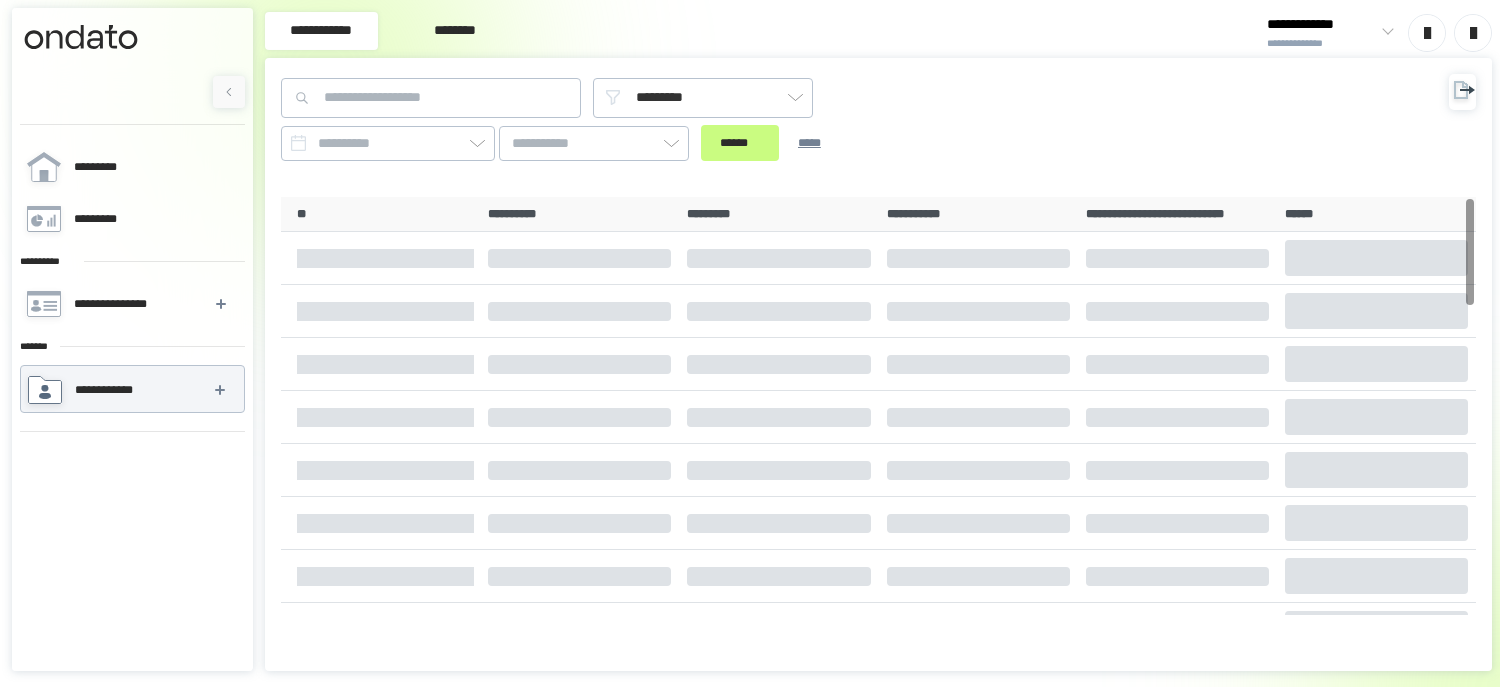 click on "**********" at bounding box center (1321, 43) 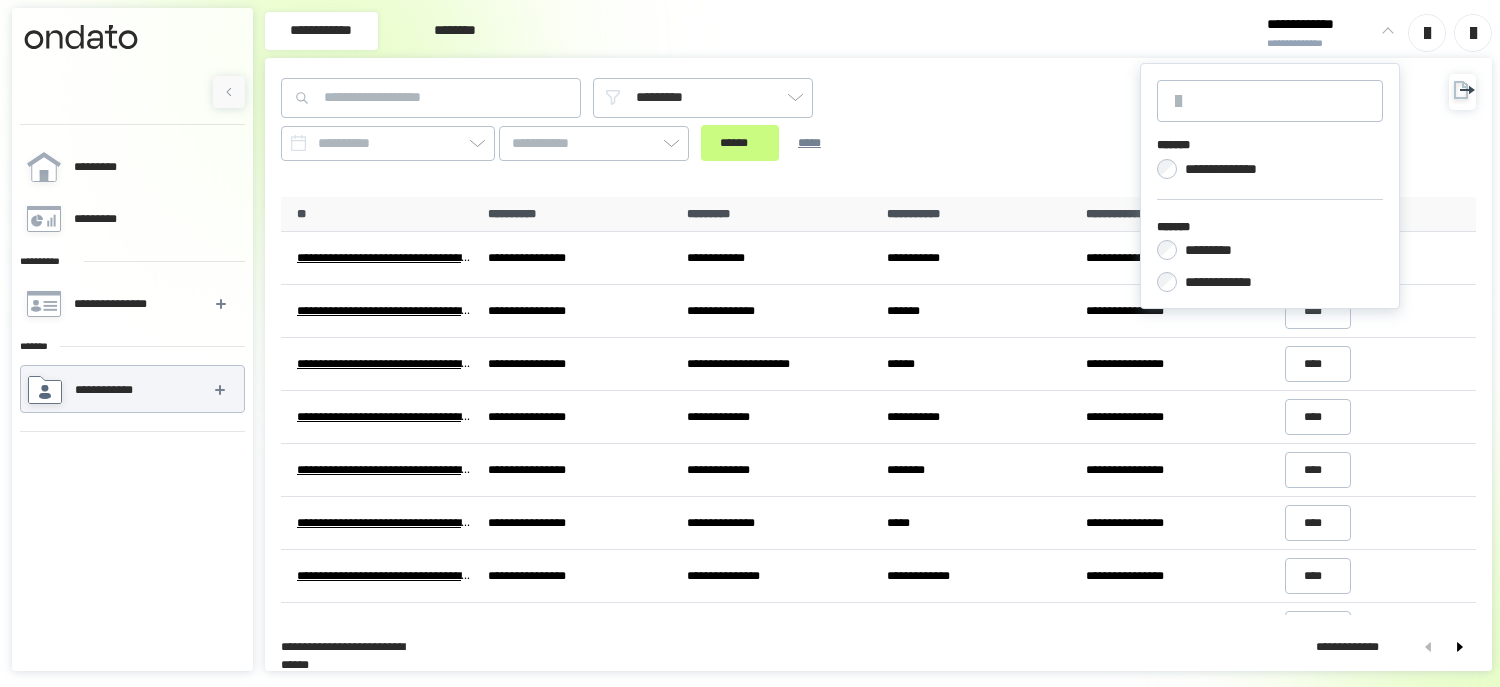 click on "**********" at bounding box center [1321, 43] 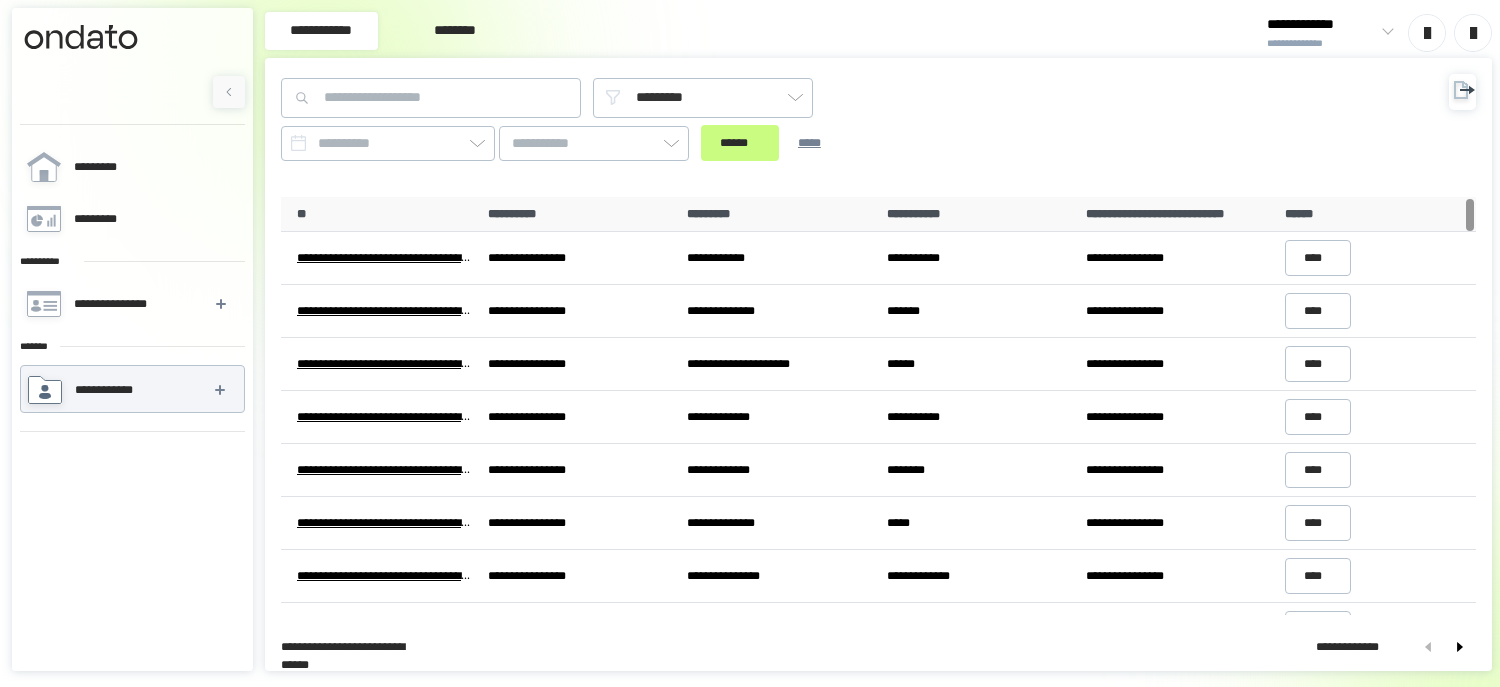 click on "**********" at bounding box center (1321, 25) 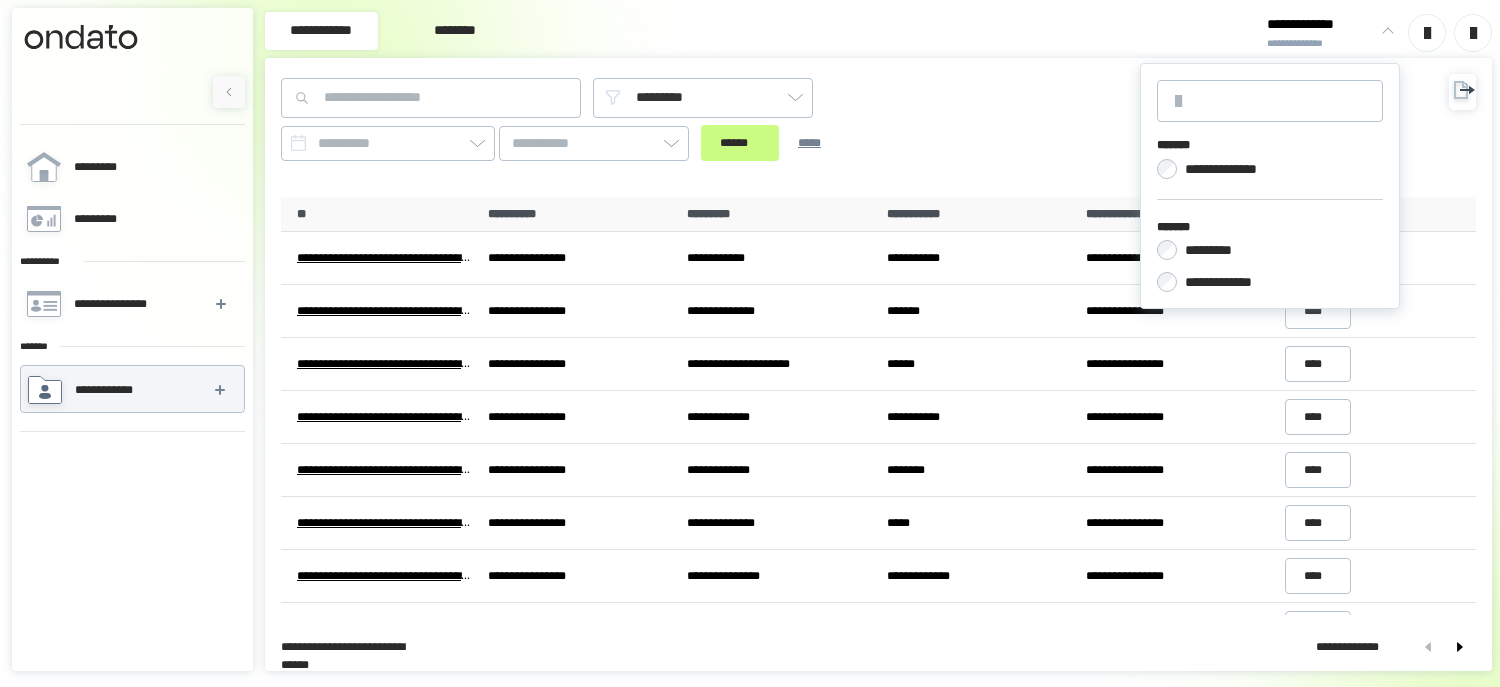 click on "*********" at bounding box center (1218, 250) 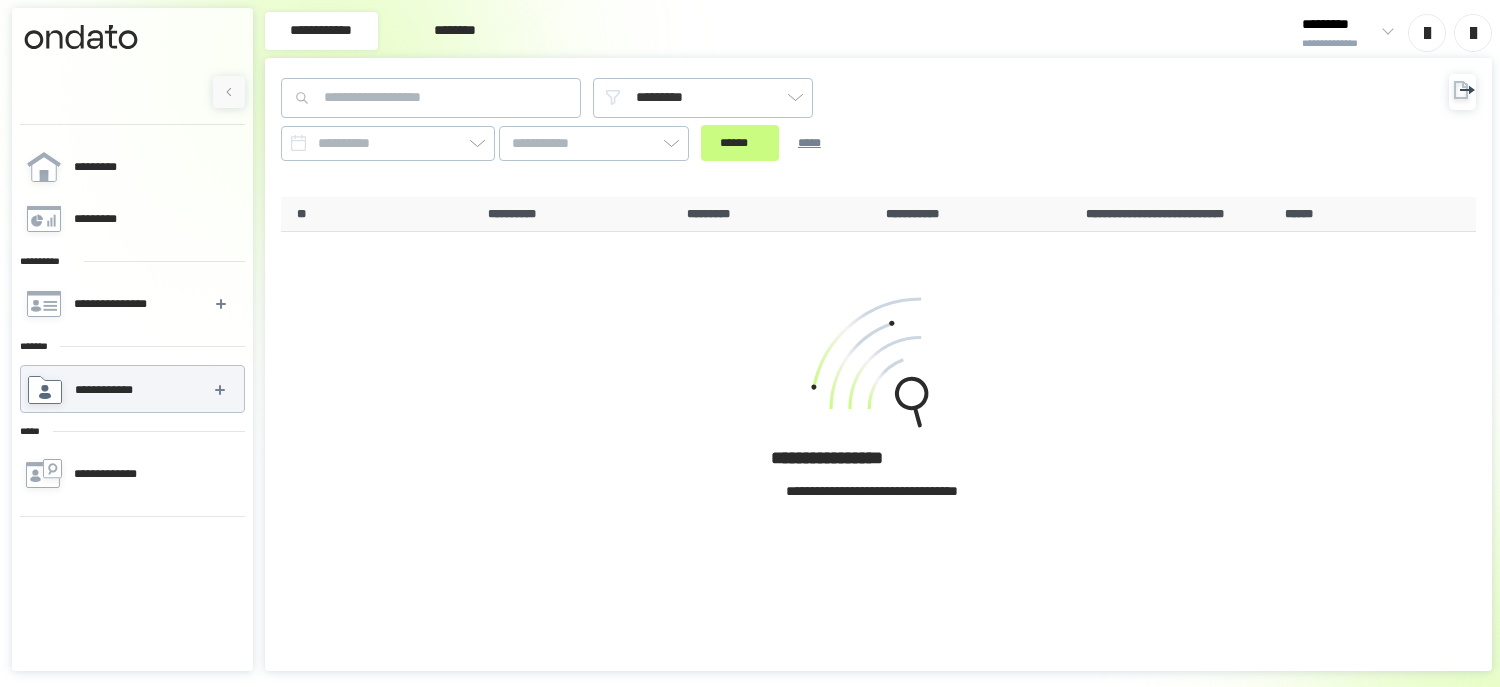 click on "**********" at bounding box center (1339, 43) 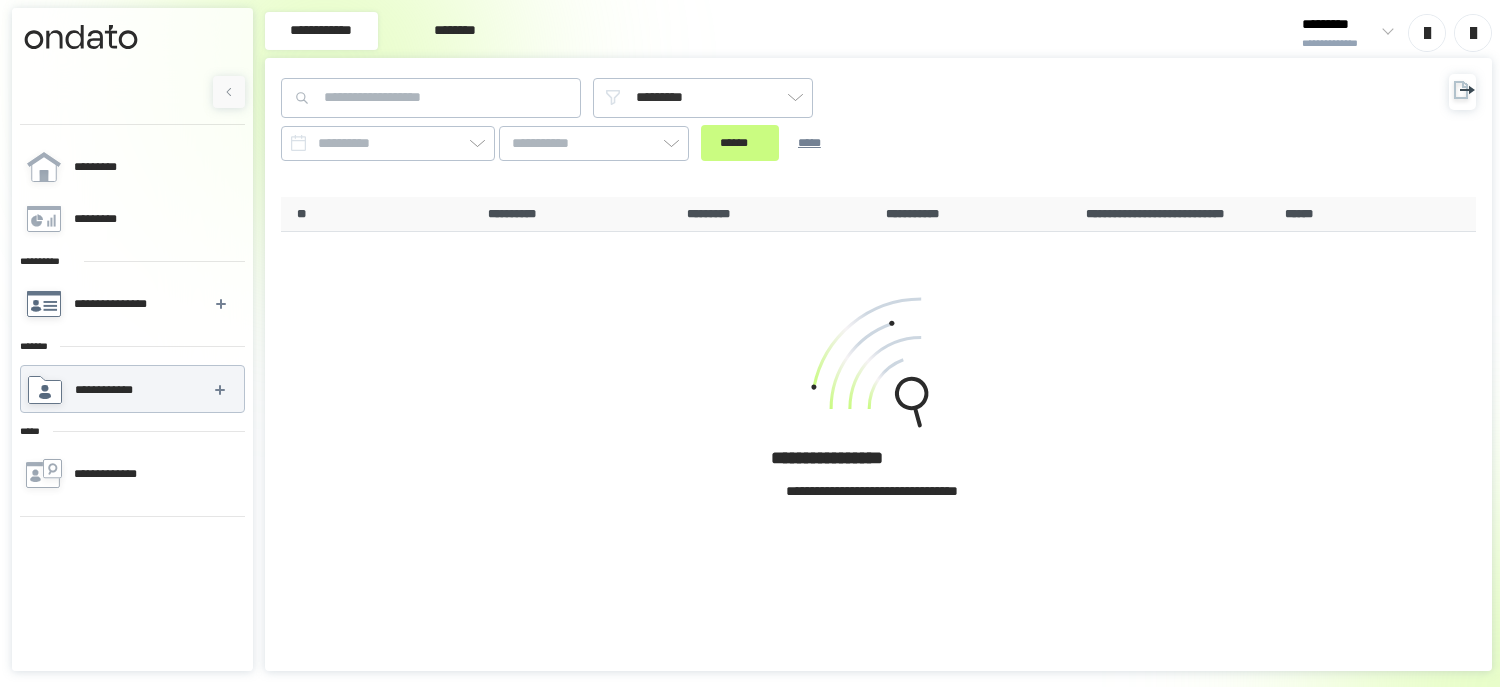 click 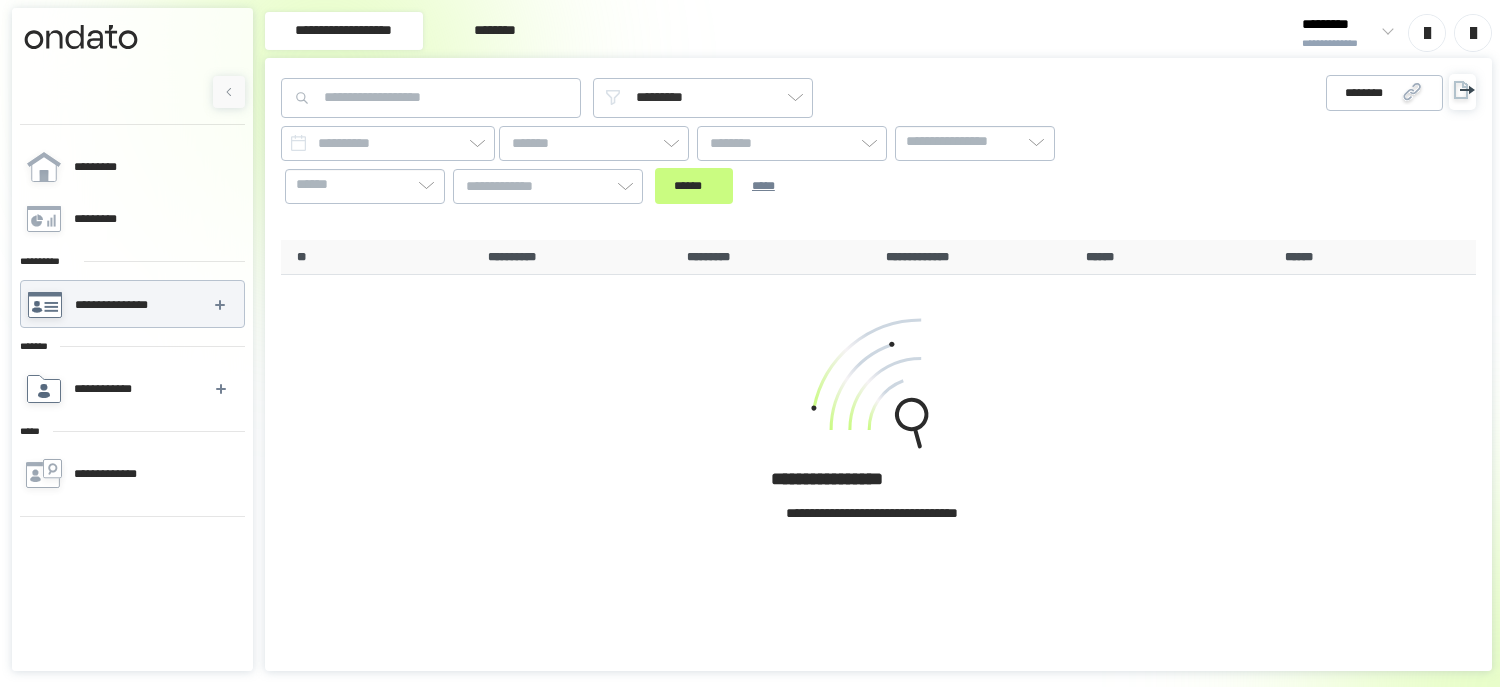 click 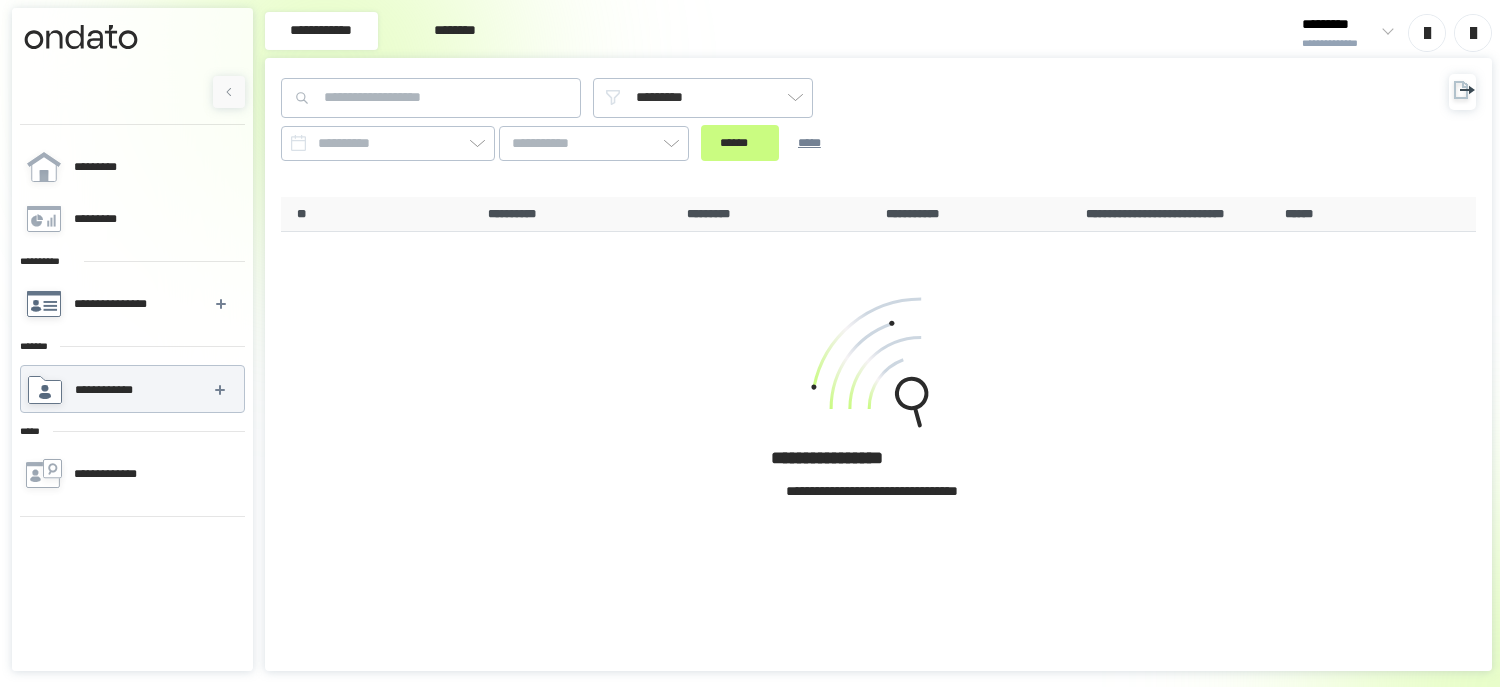 click on "**********" at bounding box center (131, 304) 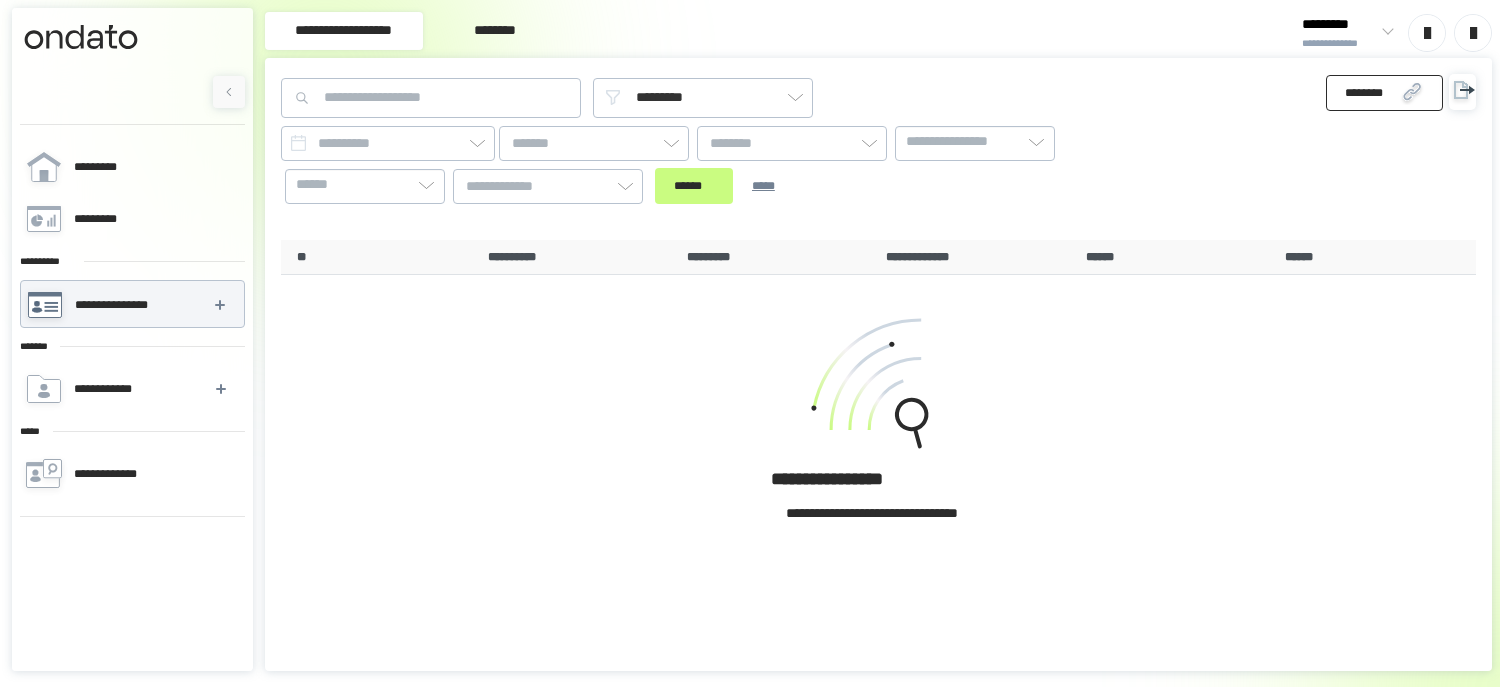 click 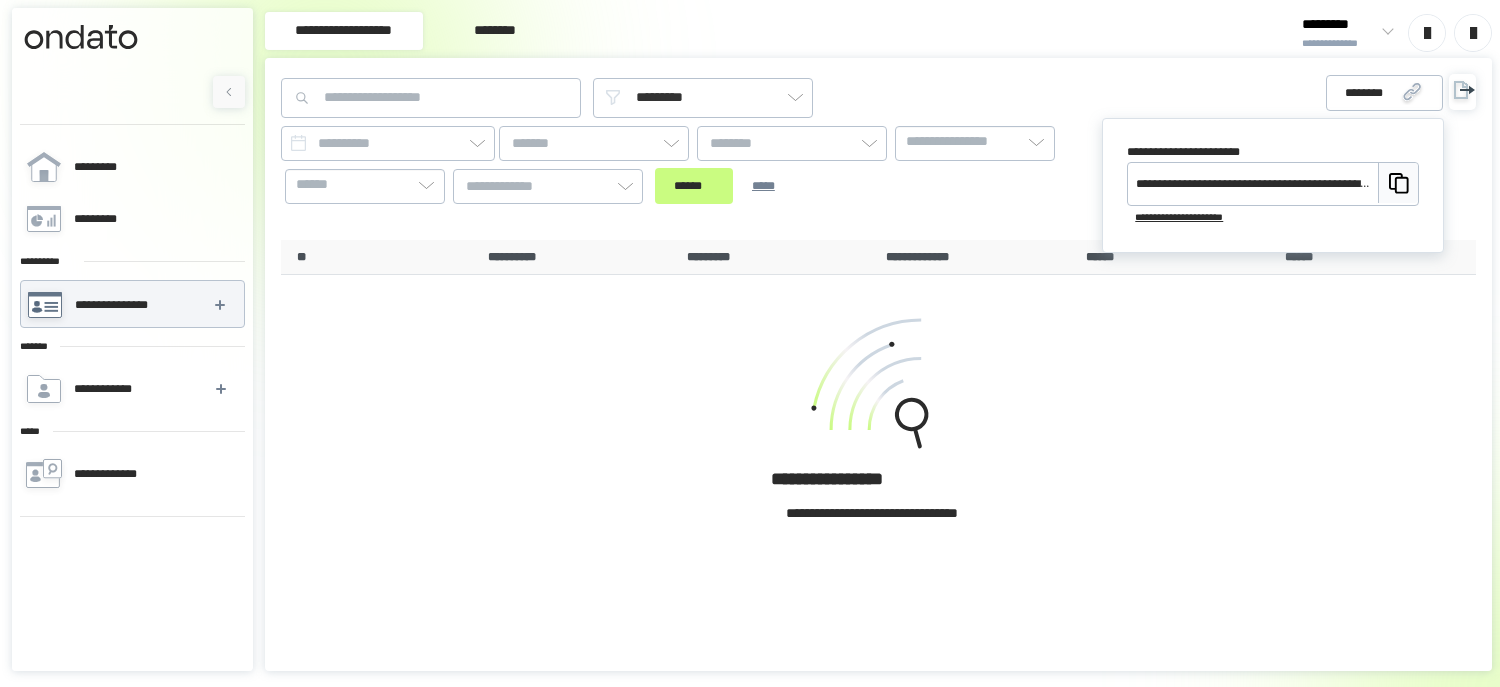 click on "**********" at bounding box center (1339, 43) 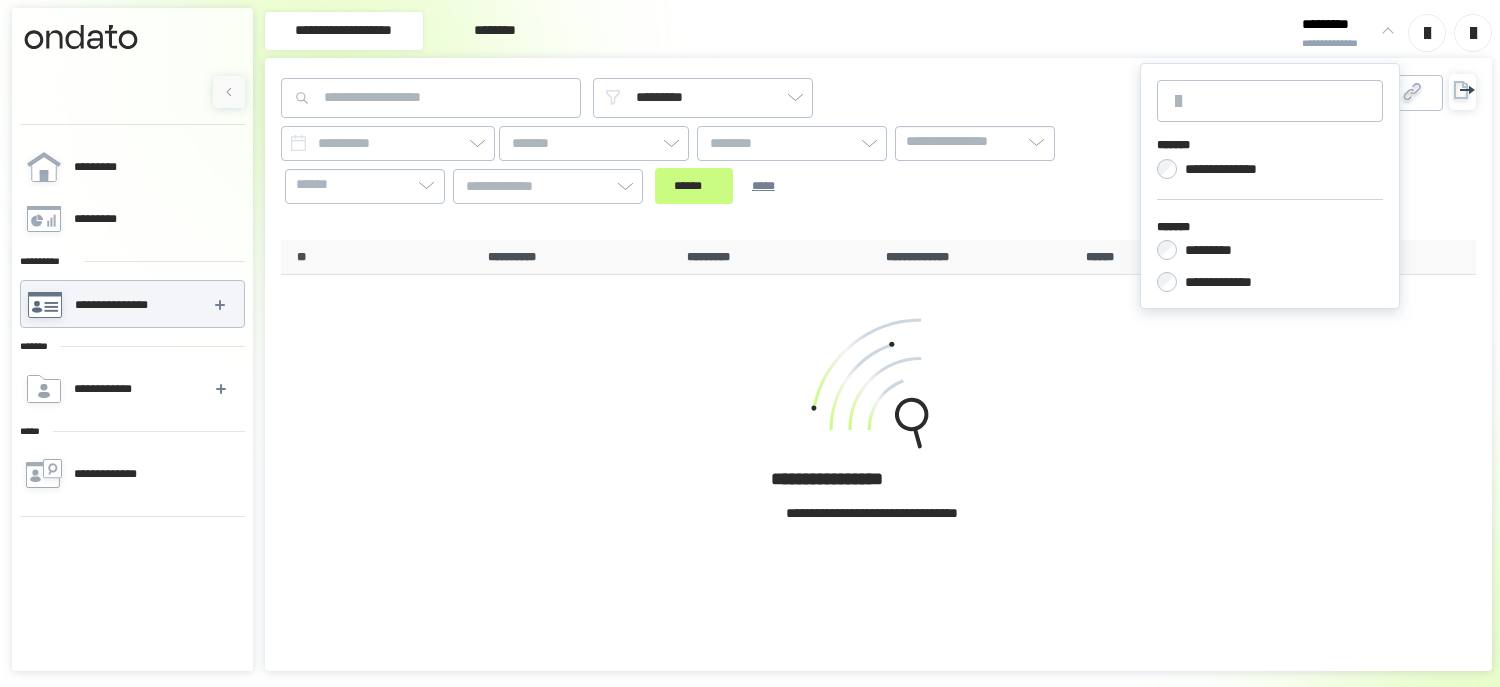 click on "**********" at bounding box center [1235, 282] 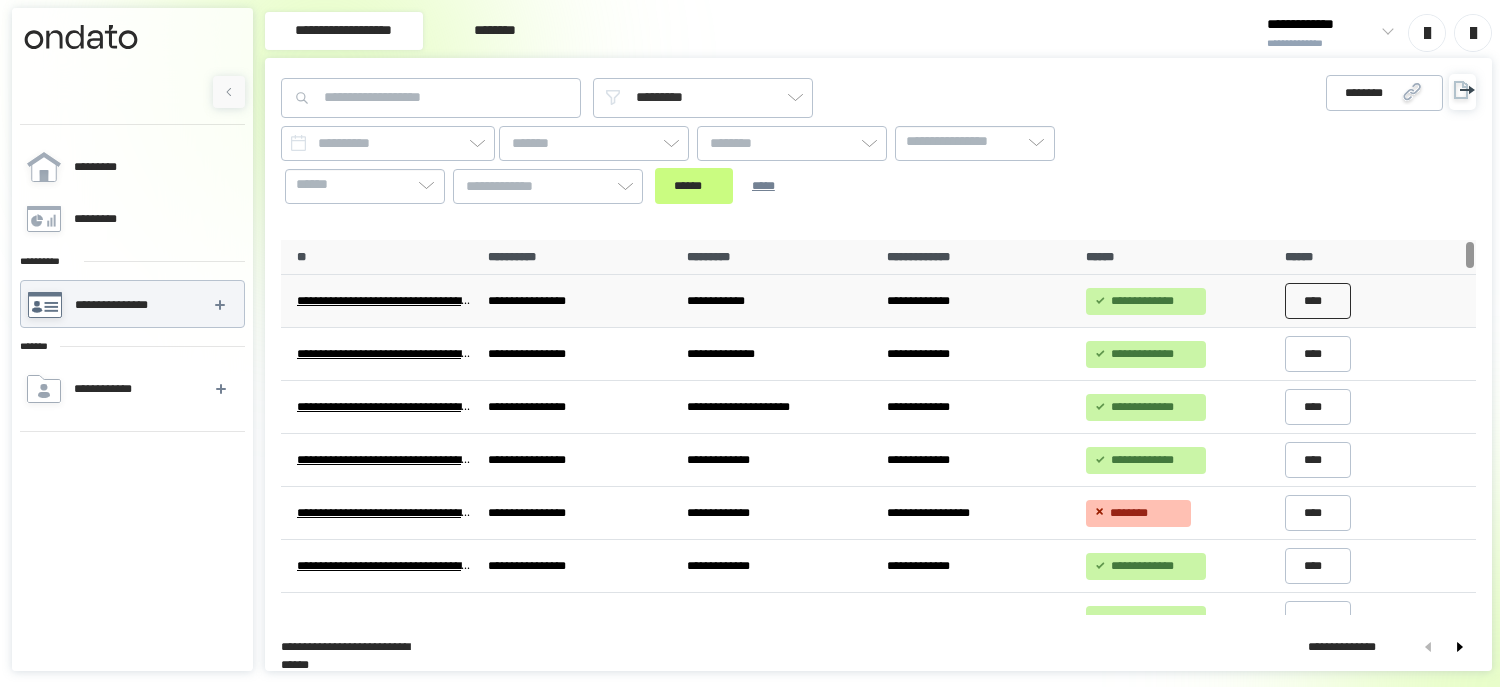 click on "****" at bounding box center [1318, 301] 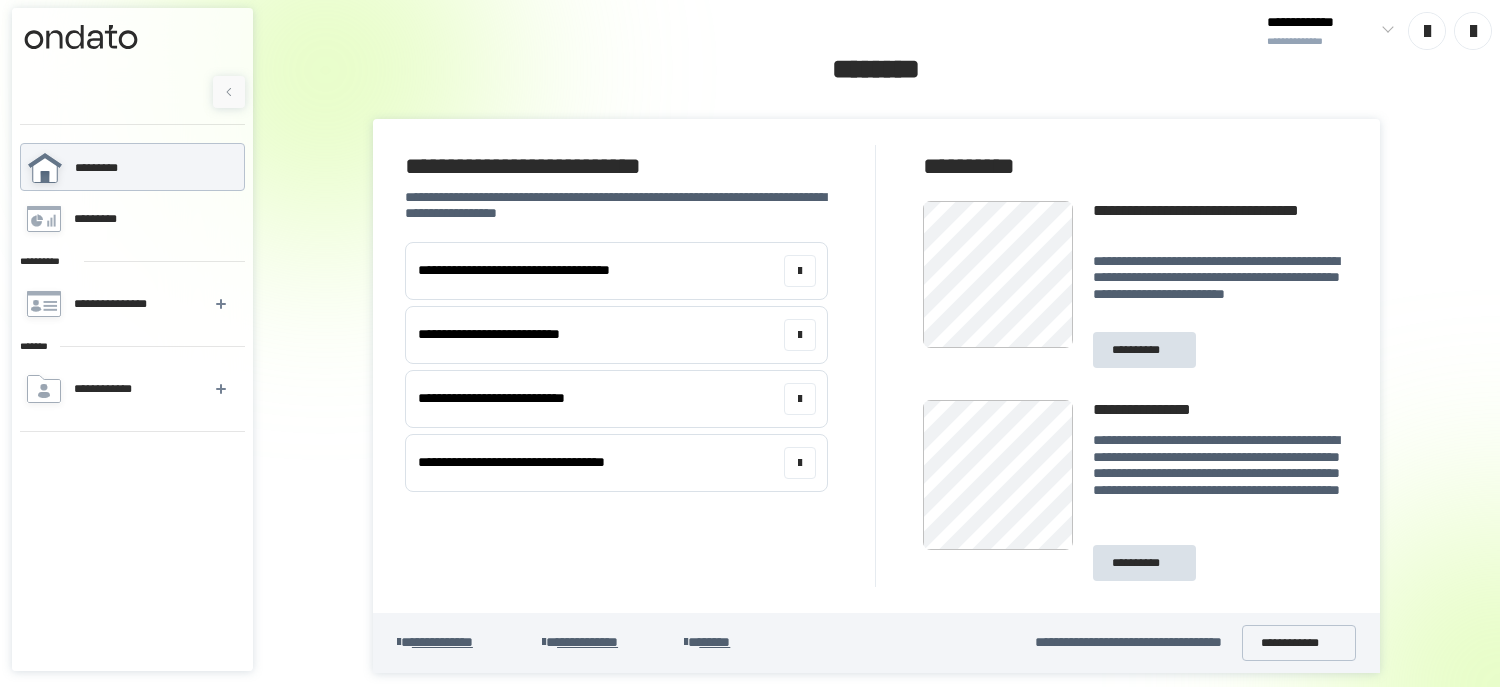 scroll, scrollTop: 0, scrollLeft: 0, axis: both 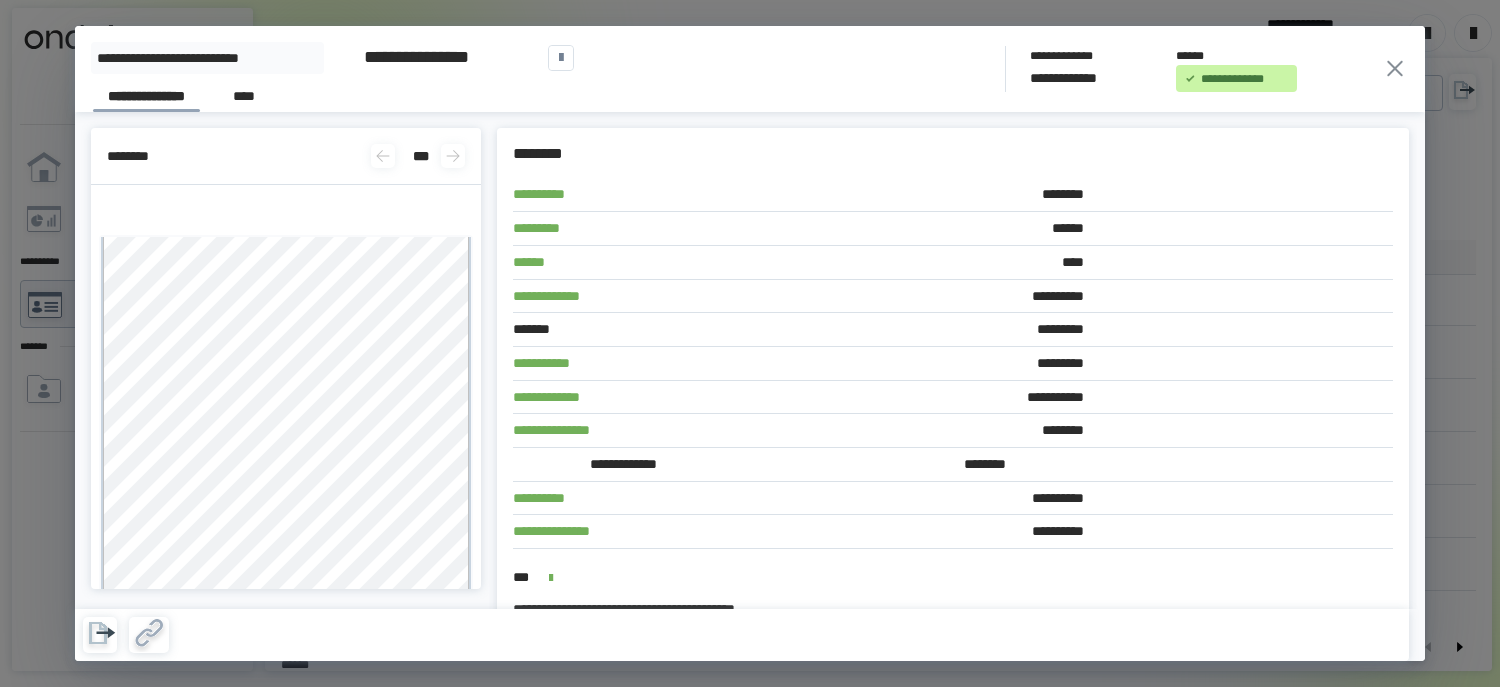 click 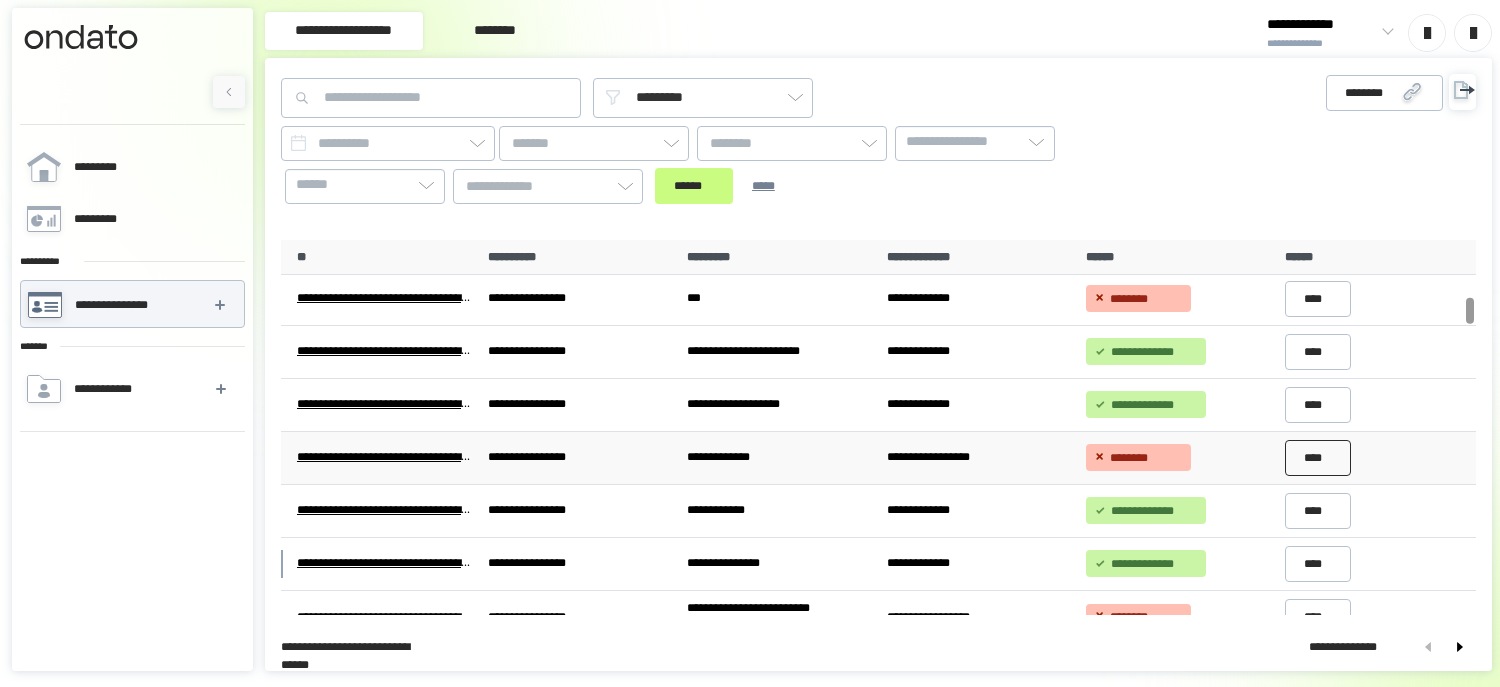 click on "****" at bounding box center [1318, 457] 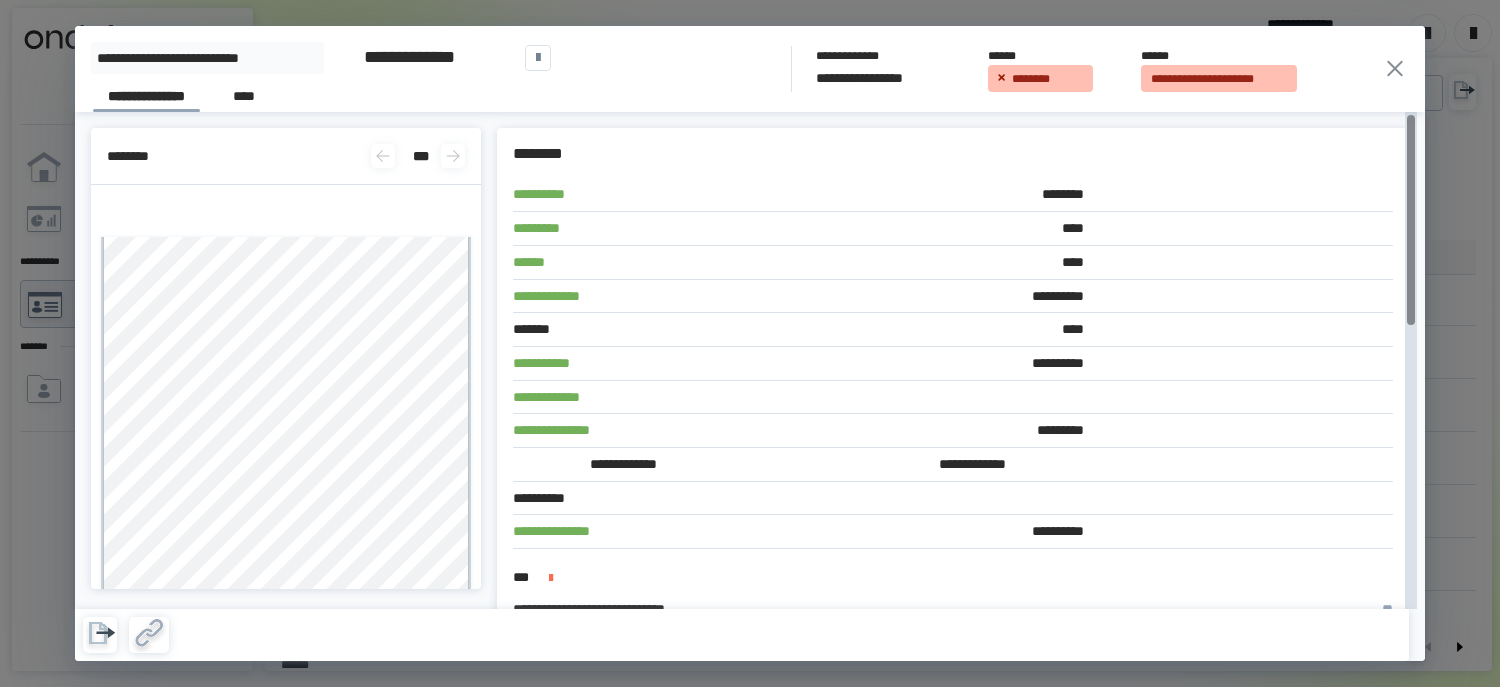 click 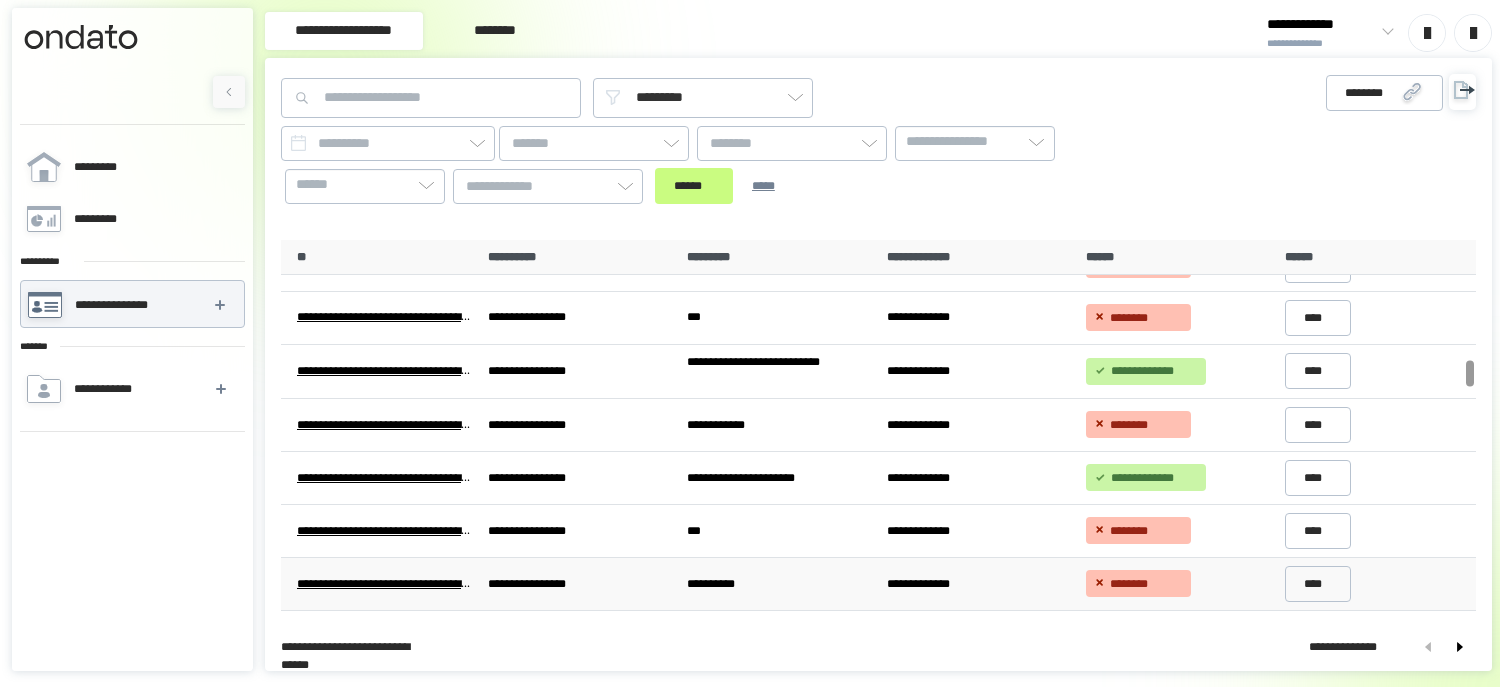 scroll, scrollTop: 1700, scrollLeft: 0, axis: vertical 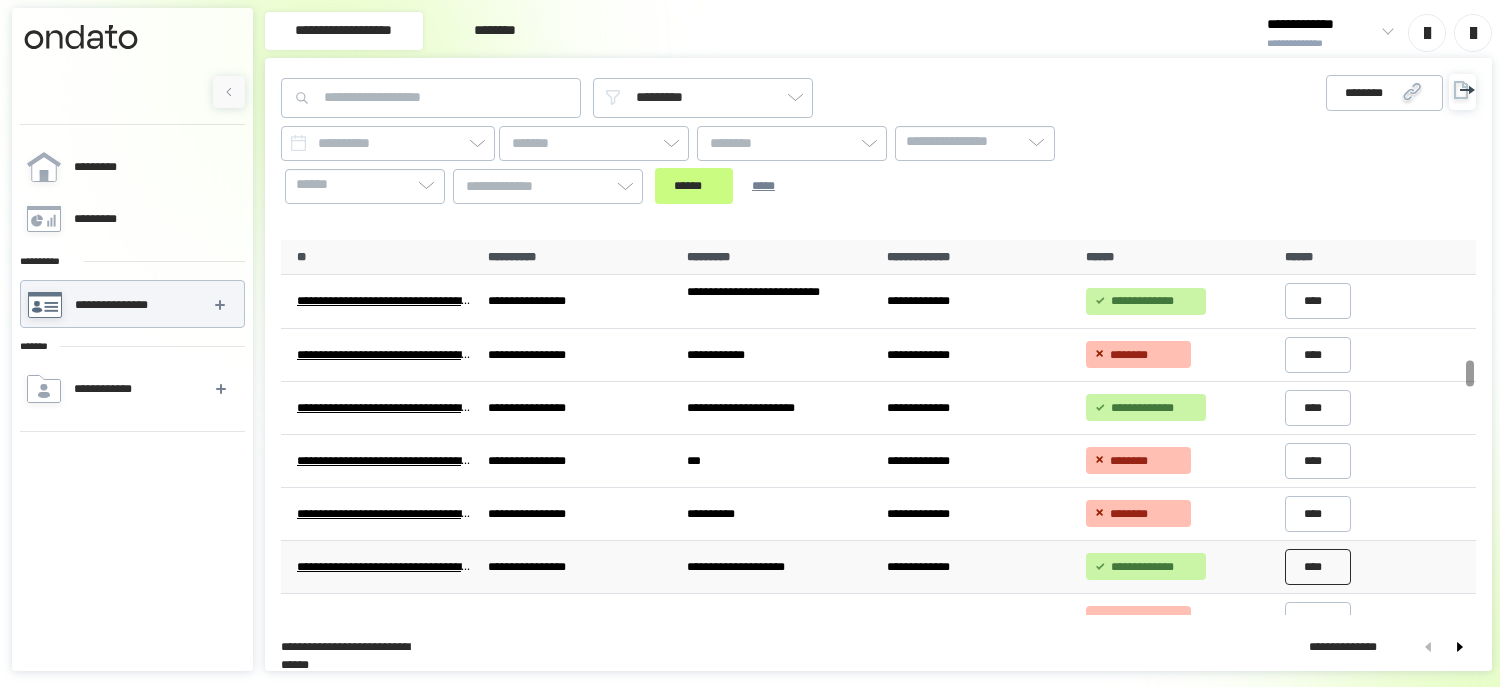 click on "****" at bounding box center [1318, 567] 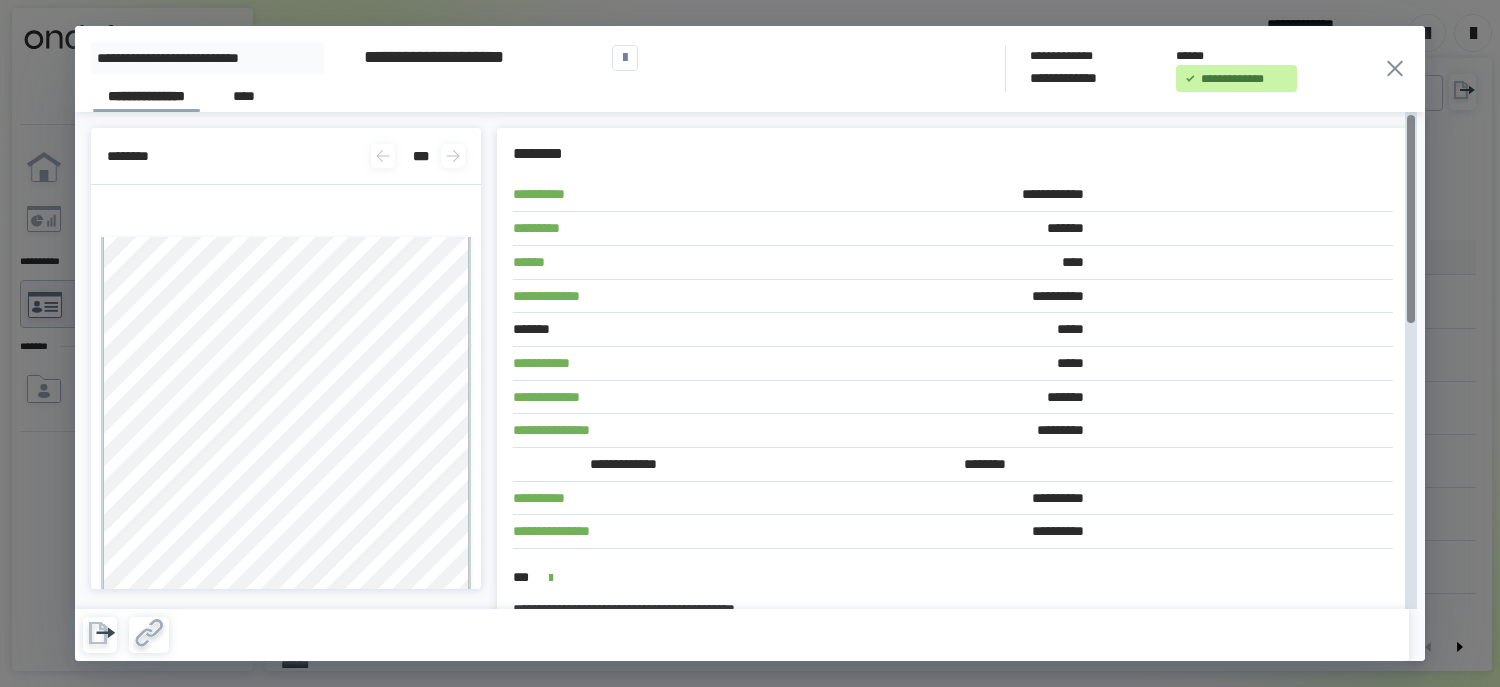 click 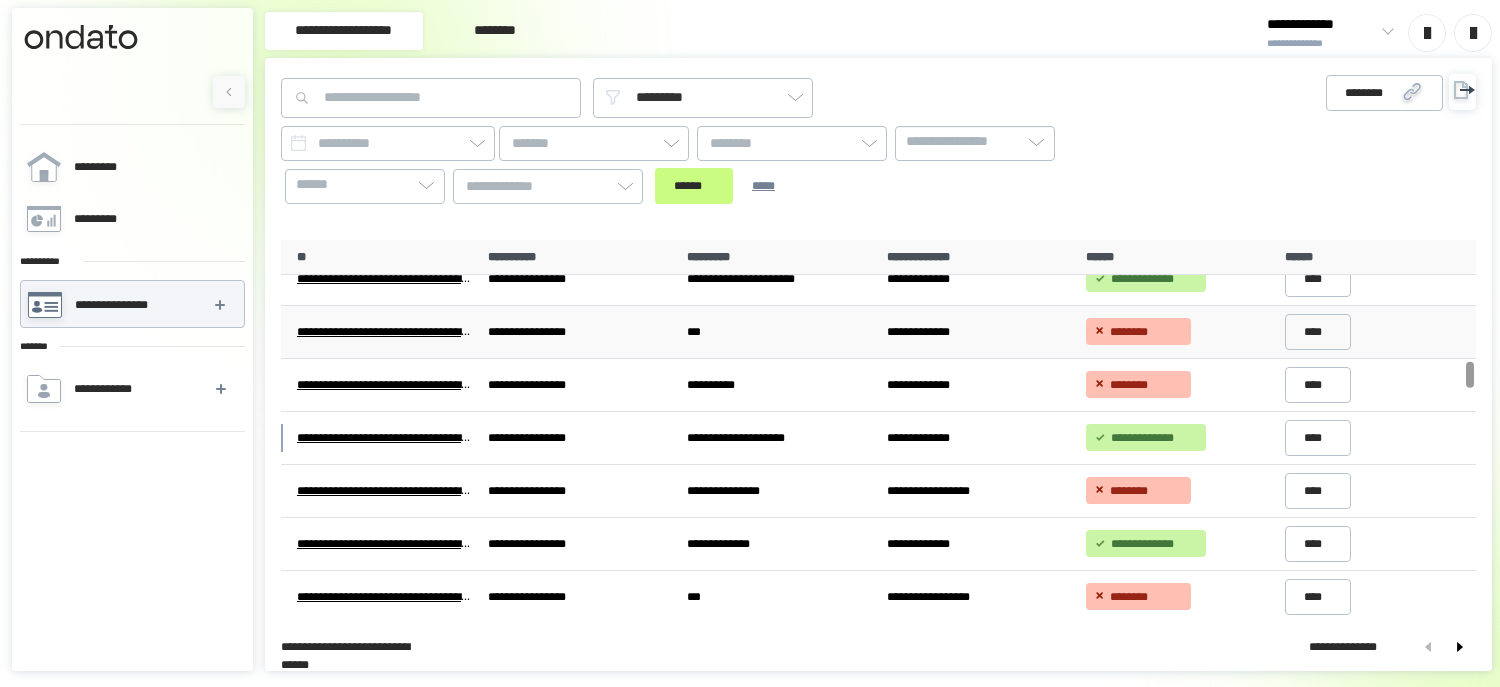 scroll, scrollTop: 2100, scrollLeft: 0, axis: vertical 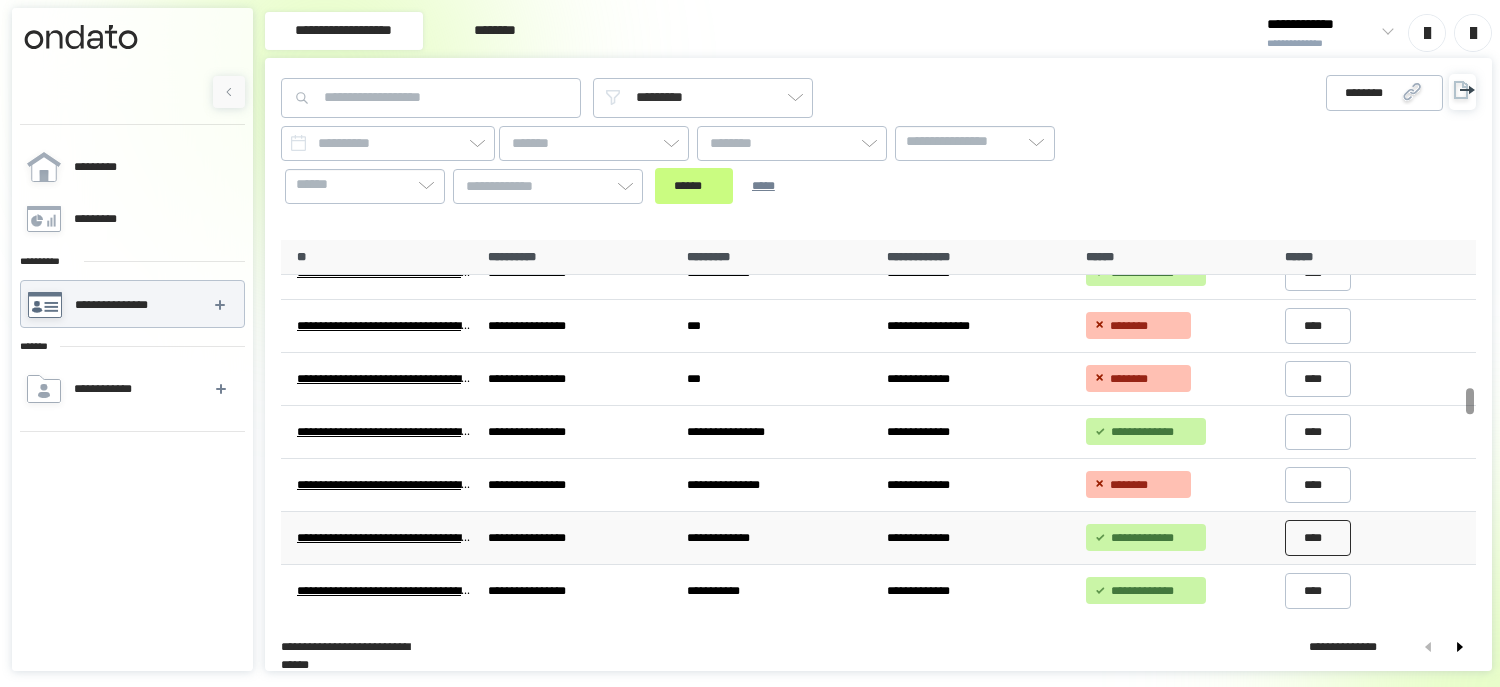 click on "****" at bounding box center (1318, 538) 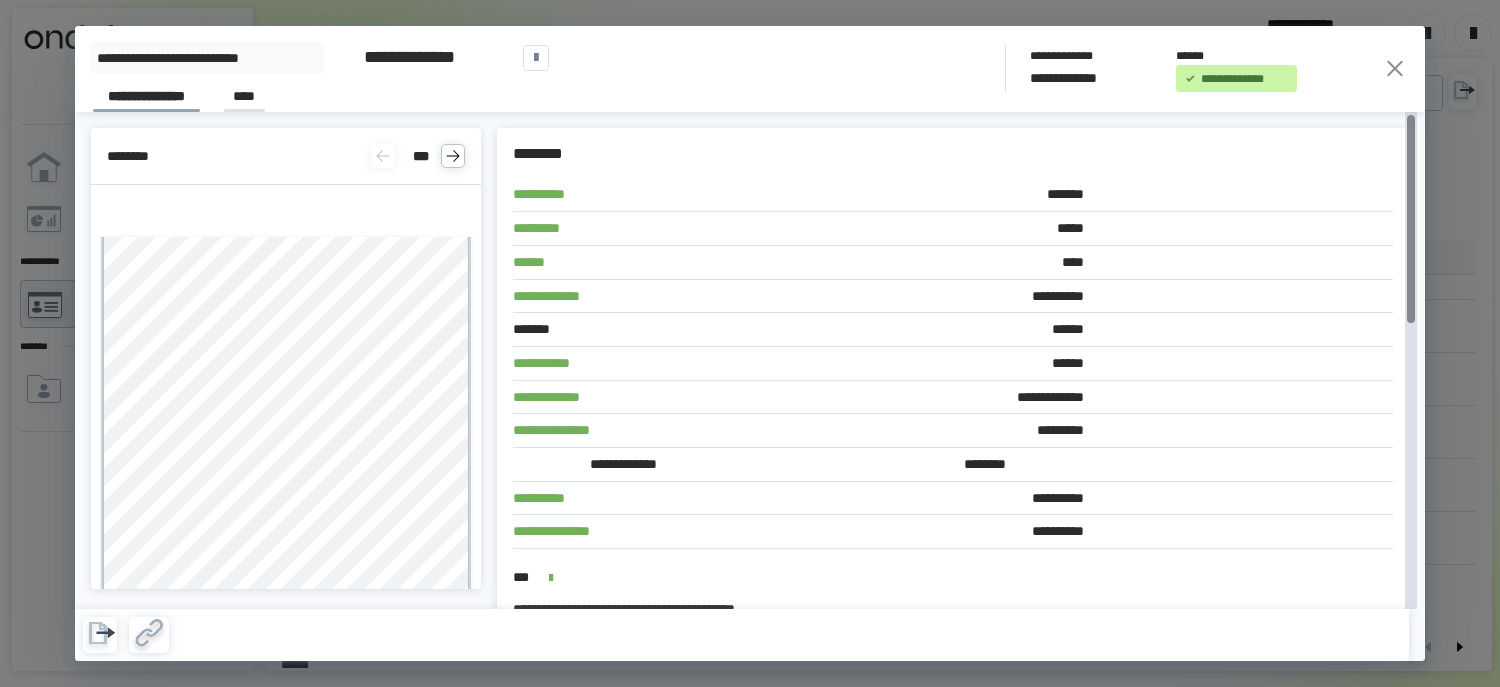 click on "****" at bounding box center (244, 99) 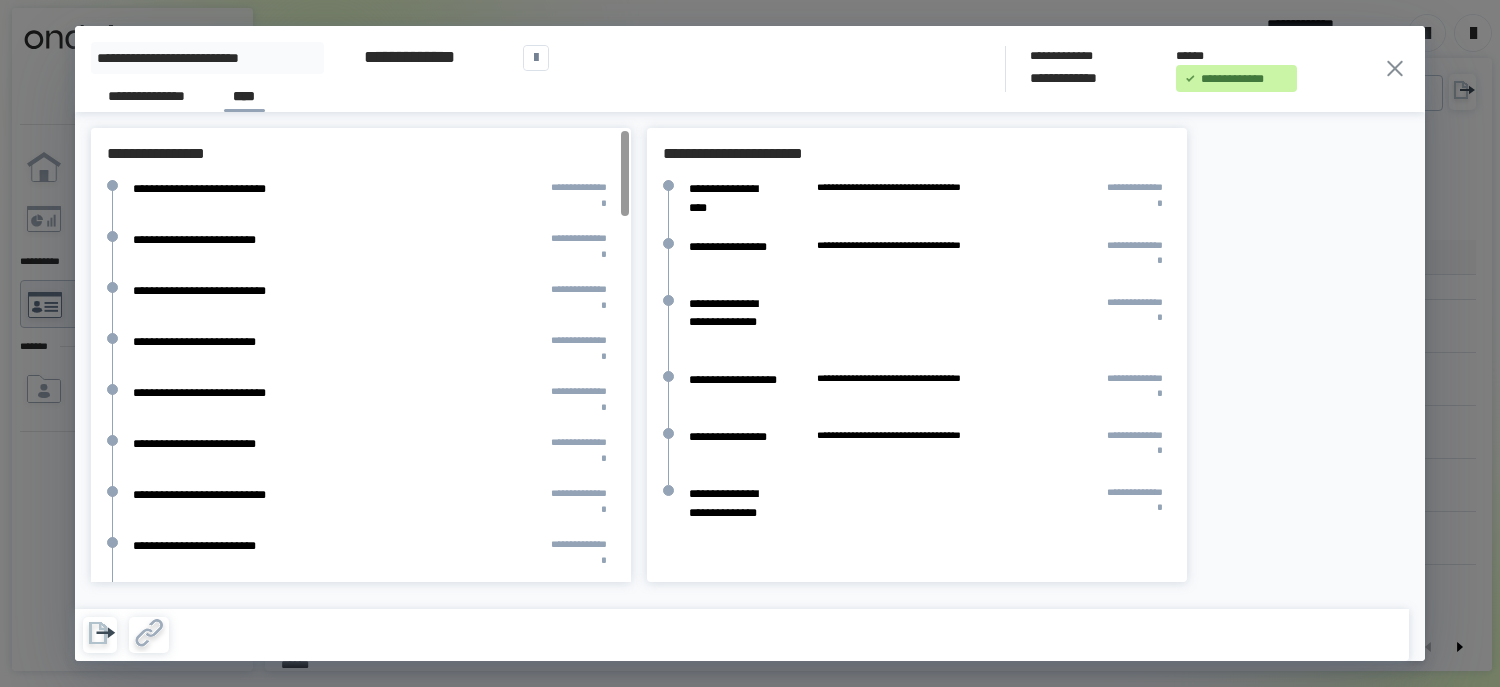 click on "**********" at bounding box center (750, 69) 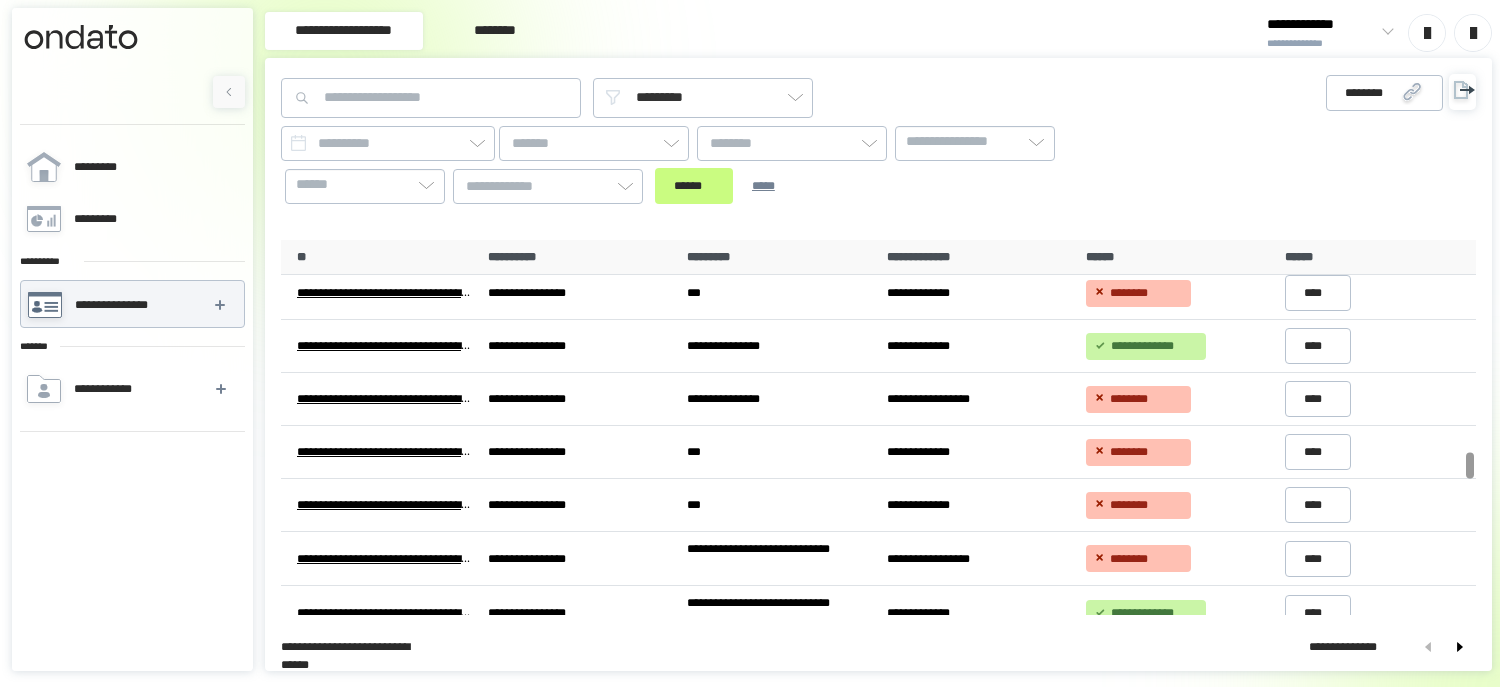scroll, scrollTop: 3200, scrollLeft: 0, axis: vertical 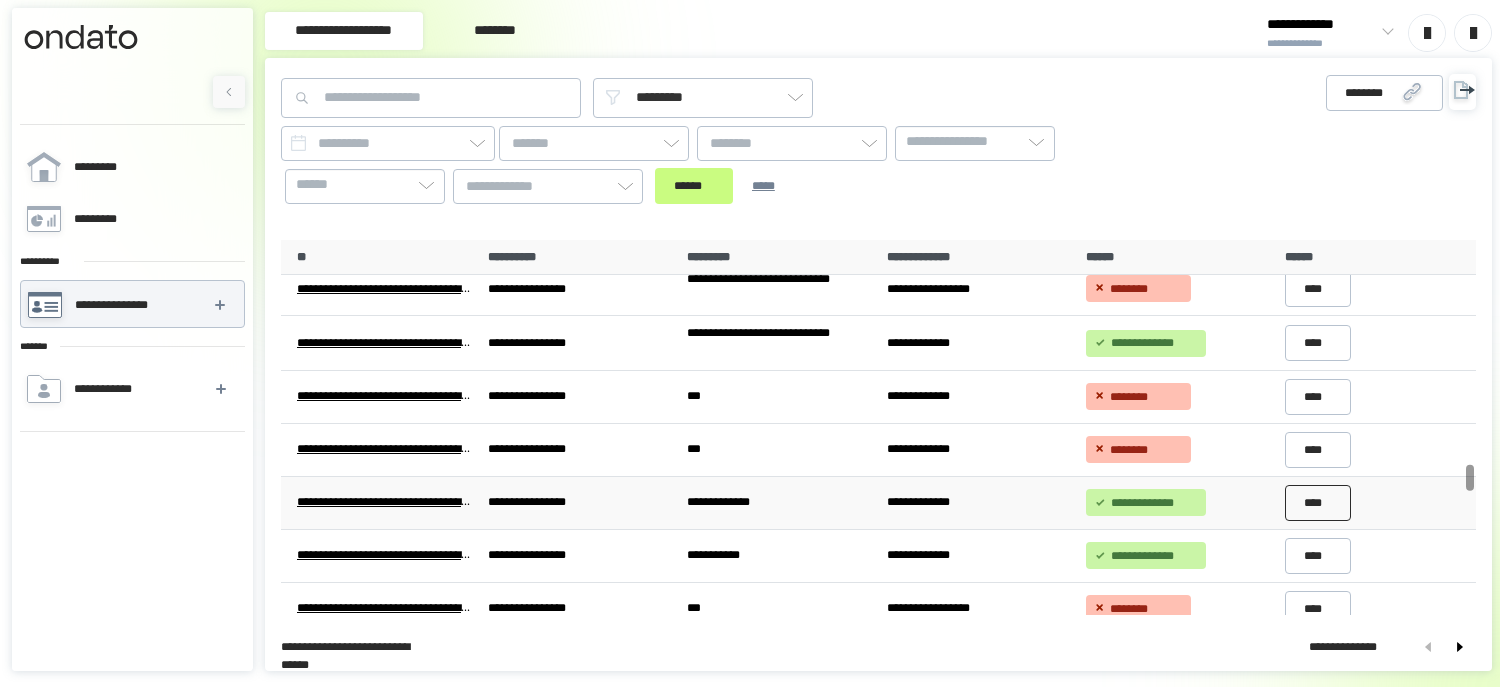 click on "****" at bounding box center [1318, 502] 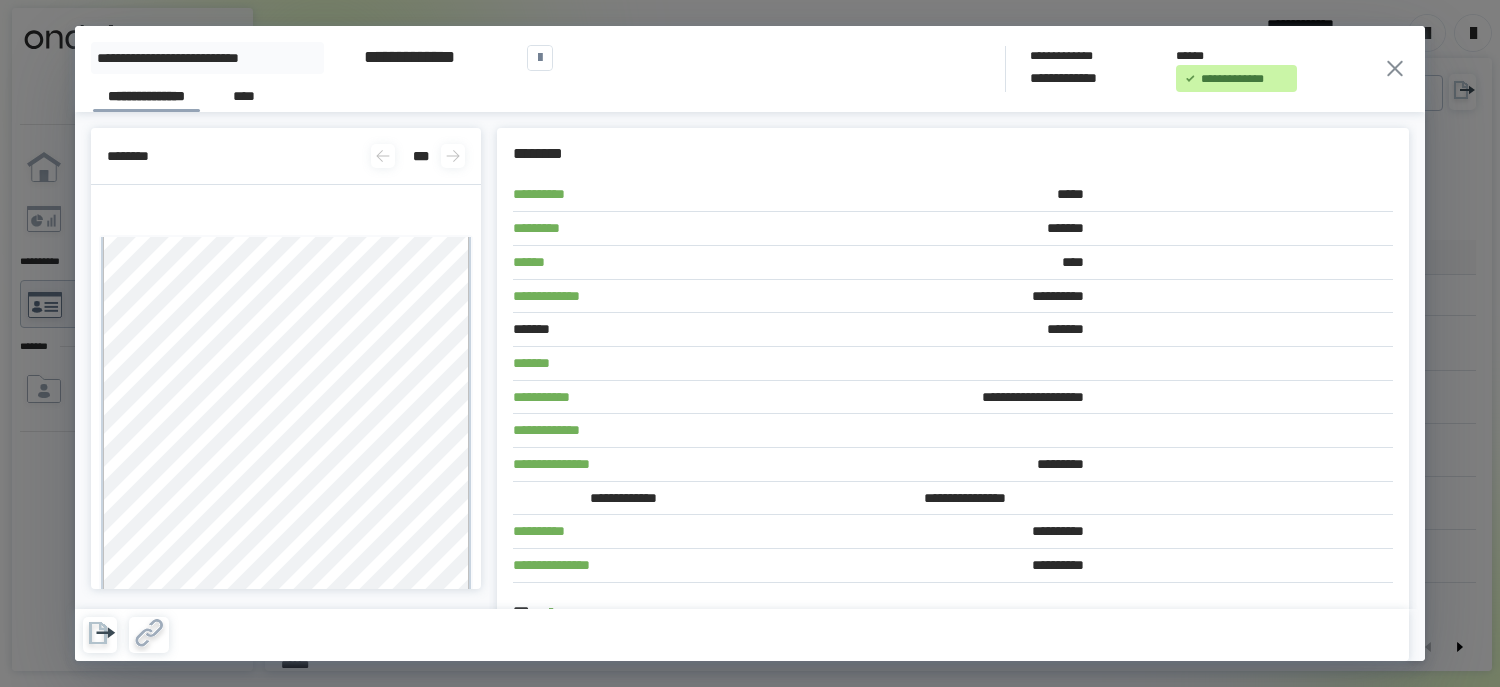 click 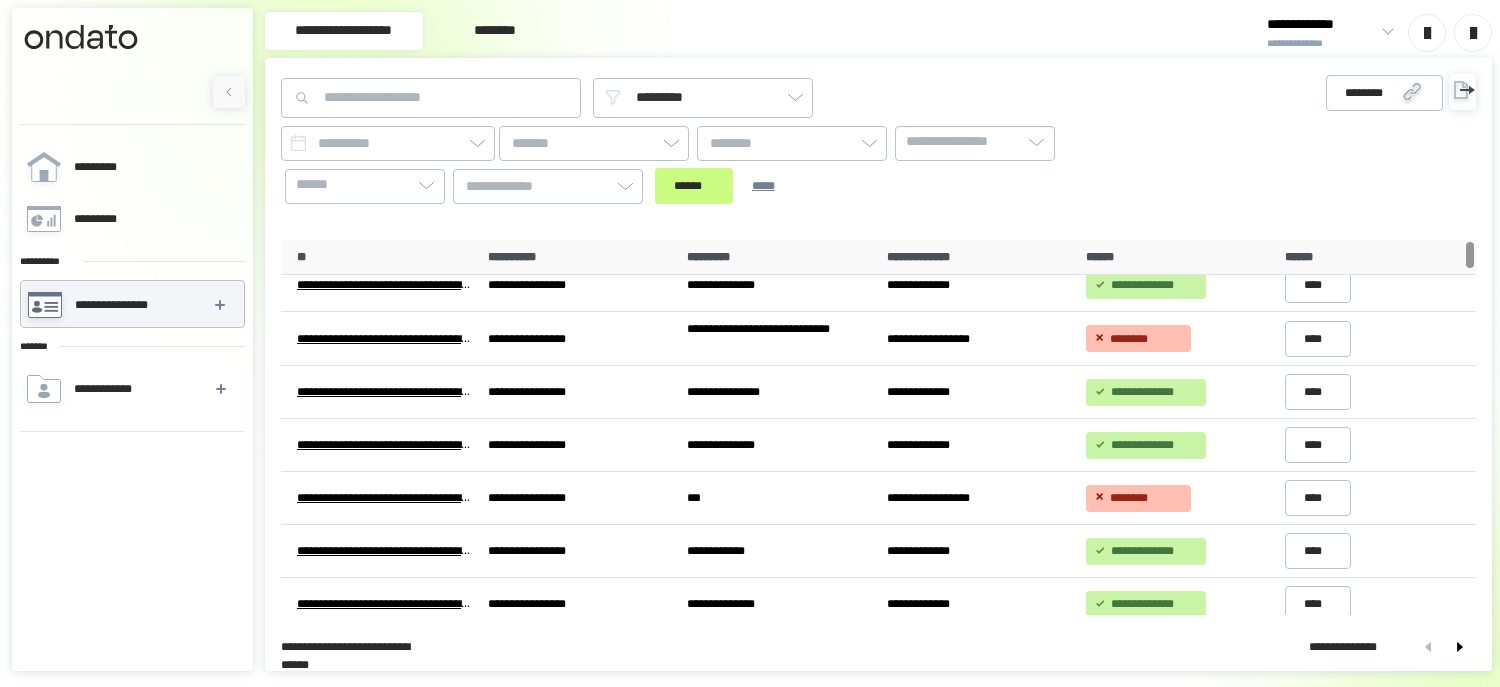 scroll, scrollTop: 0, scrollLeft: 0, axis: both 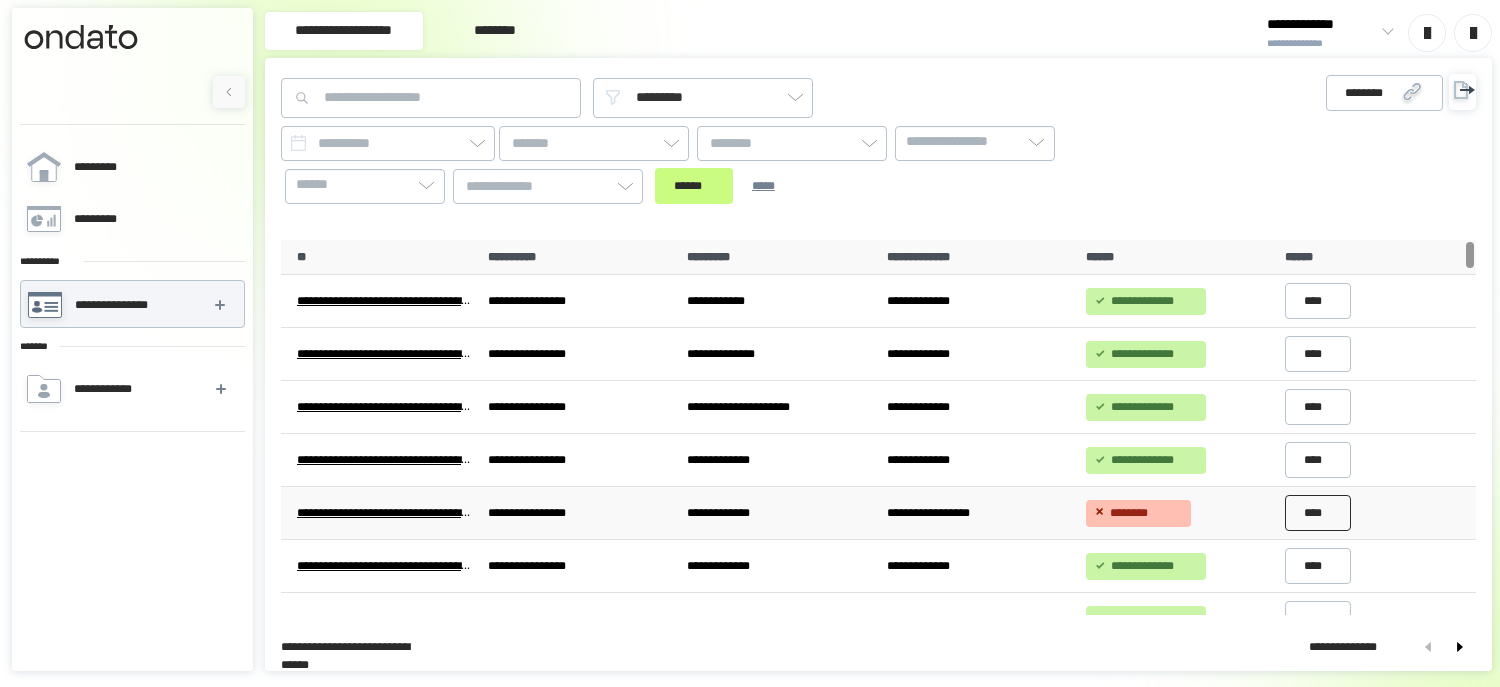 click on "****" at bounding box center (1318, 513) 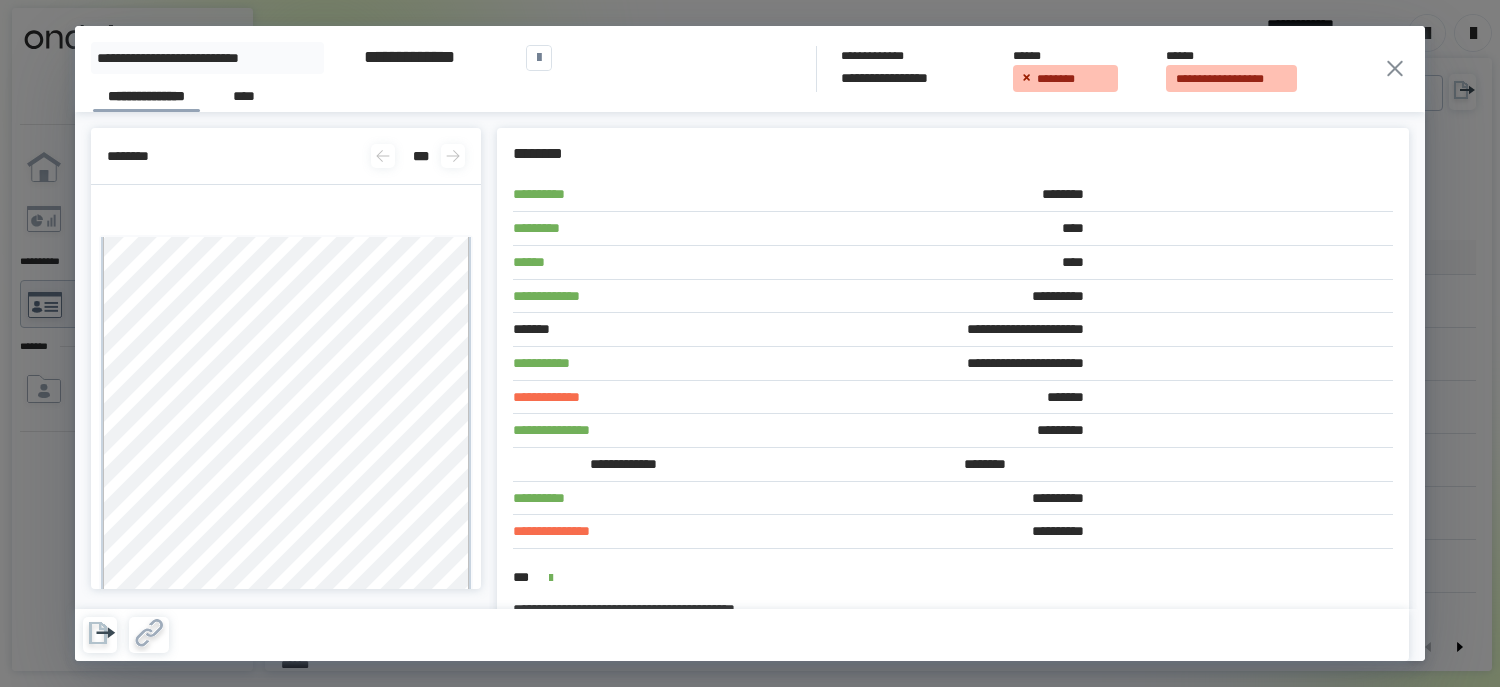 click 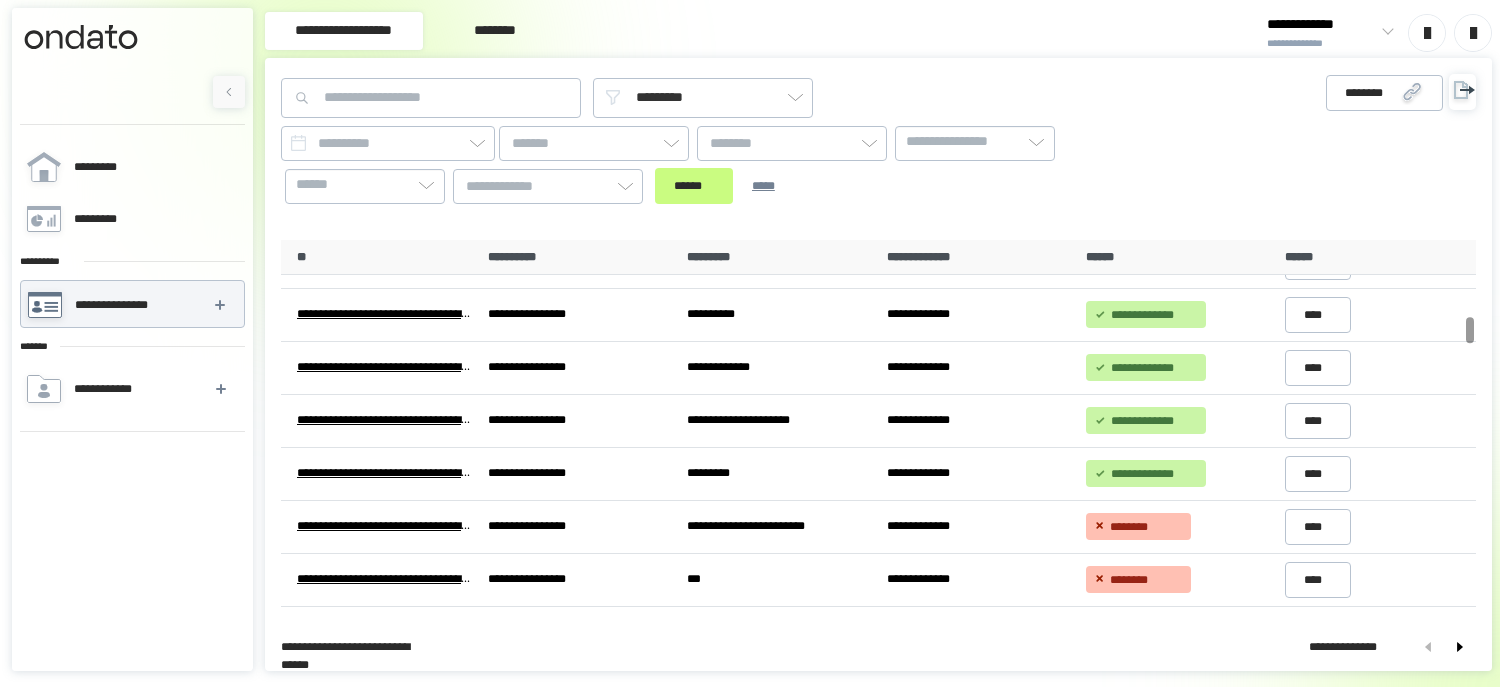 scroll, scrollTop: 1400, scrollLeft: 0, axis: vertical 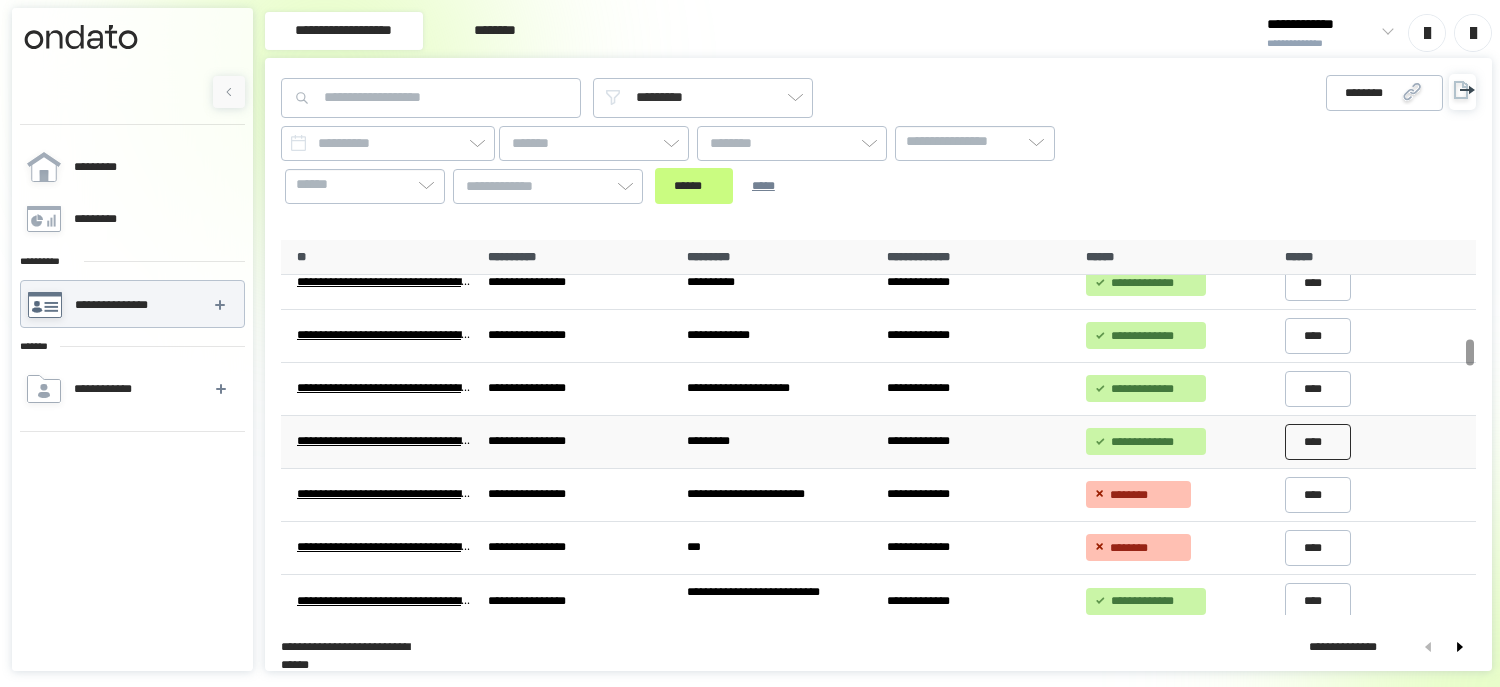 click on "****" at bounding box center [1318, 442] 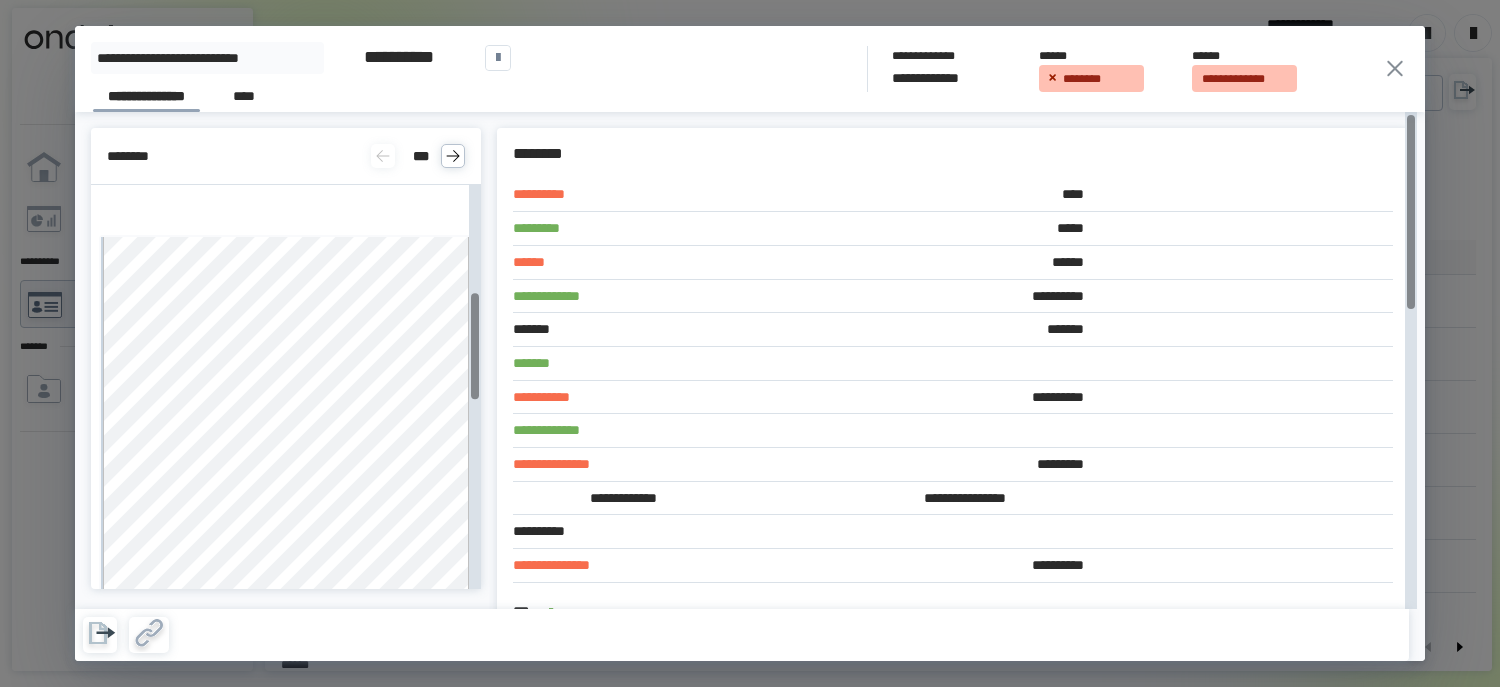scroll, scrollTop: 0, scrollLeft: 0, axis: both 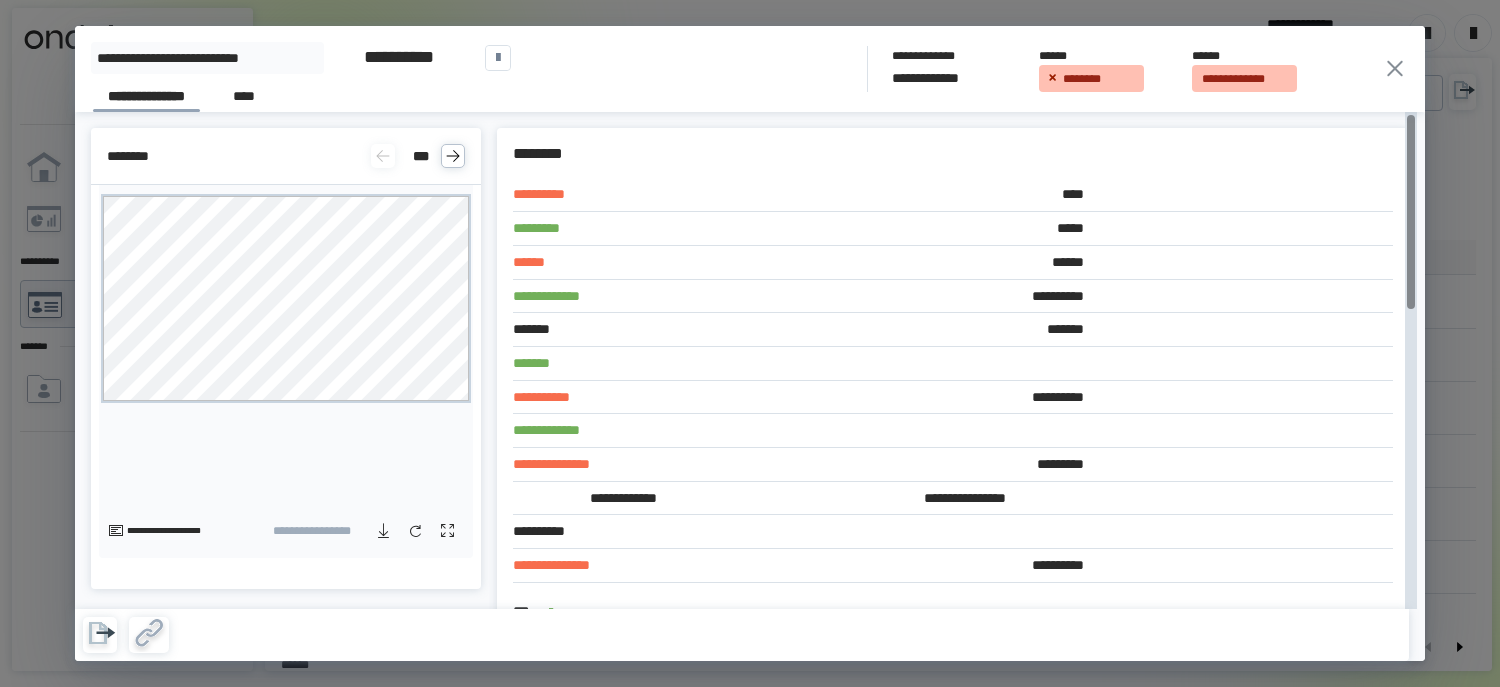 click on "*********" at bounding box center [946, 465] 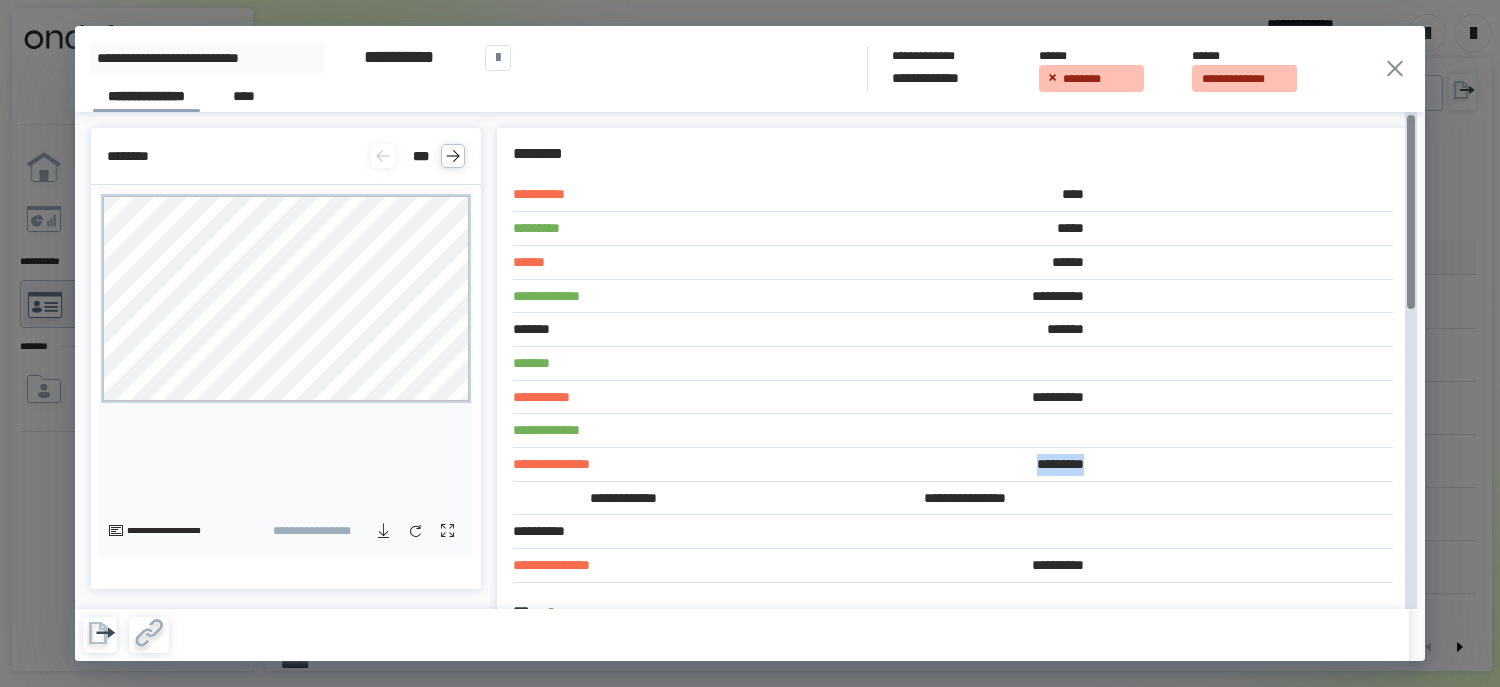 click on "*********" at bounding box center (946, 465) 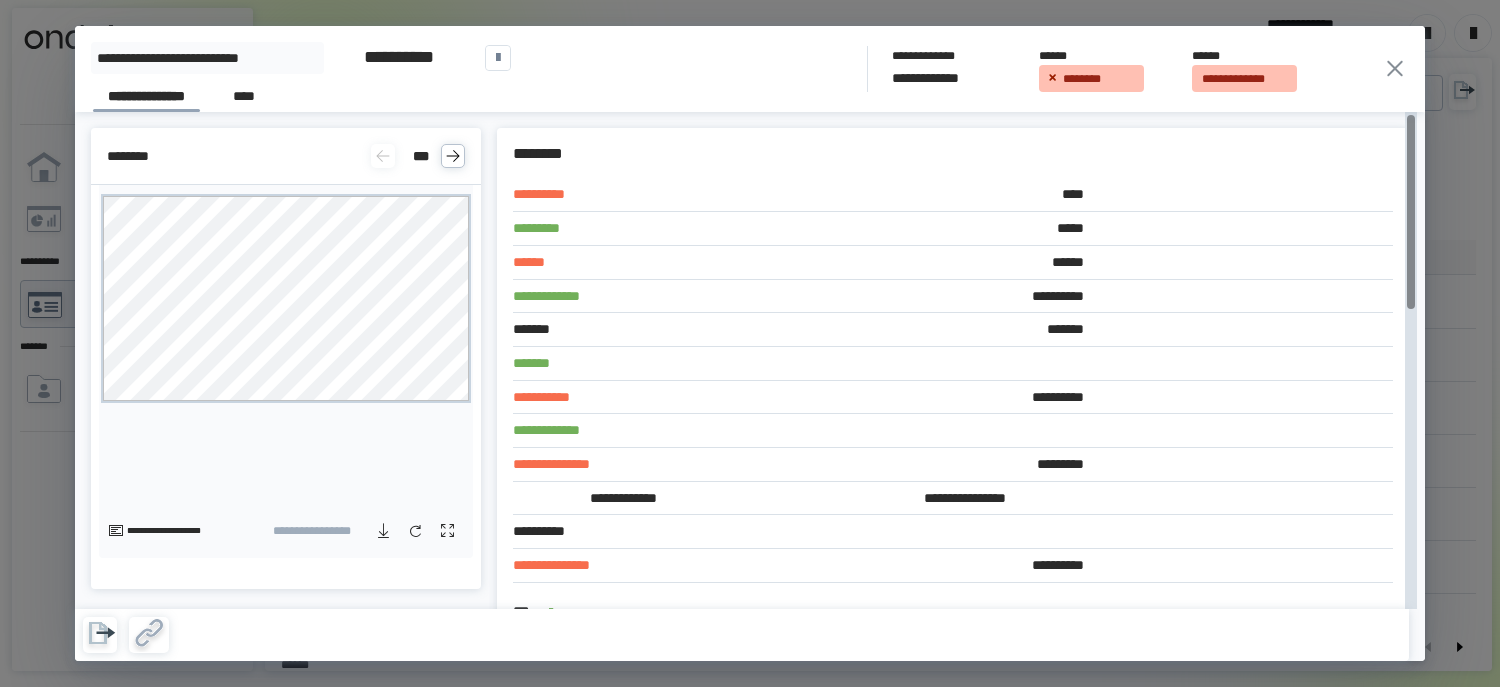 click on "**********" at bounding box center [869, 499] 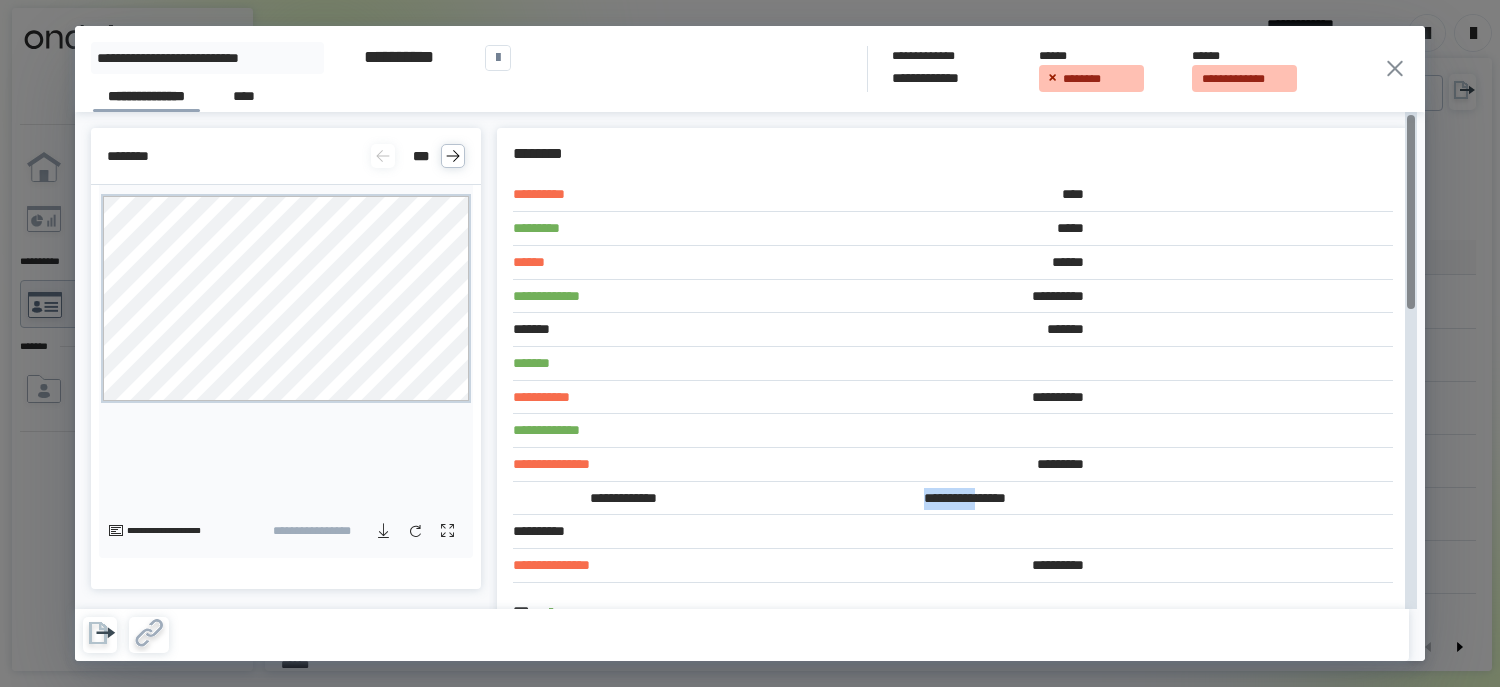 click on "**********" at bounding box center [869, 499] 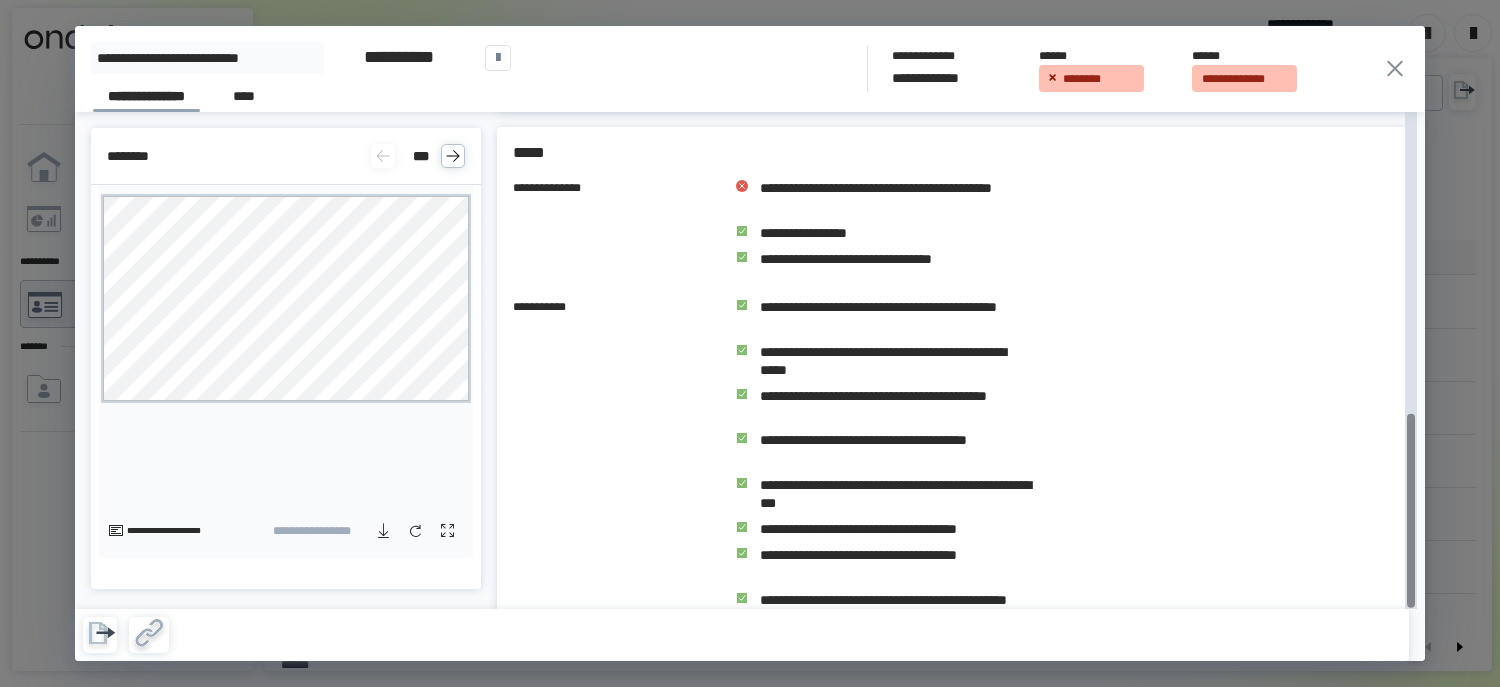 scroll, scrollTop: 764, scrollLeft: 0, axis: vertical 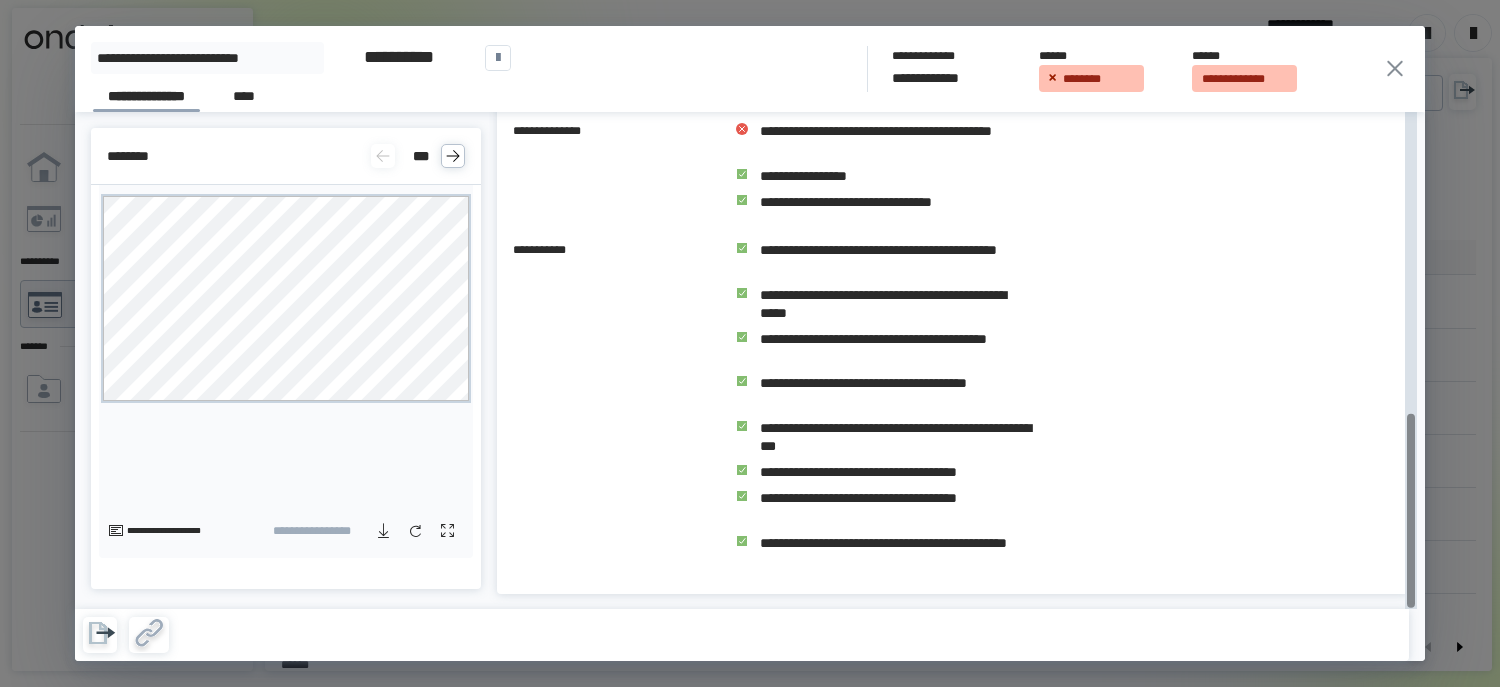 click 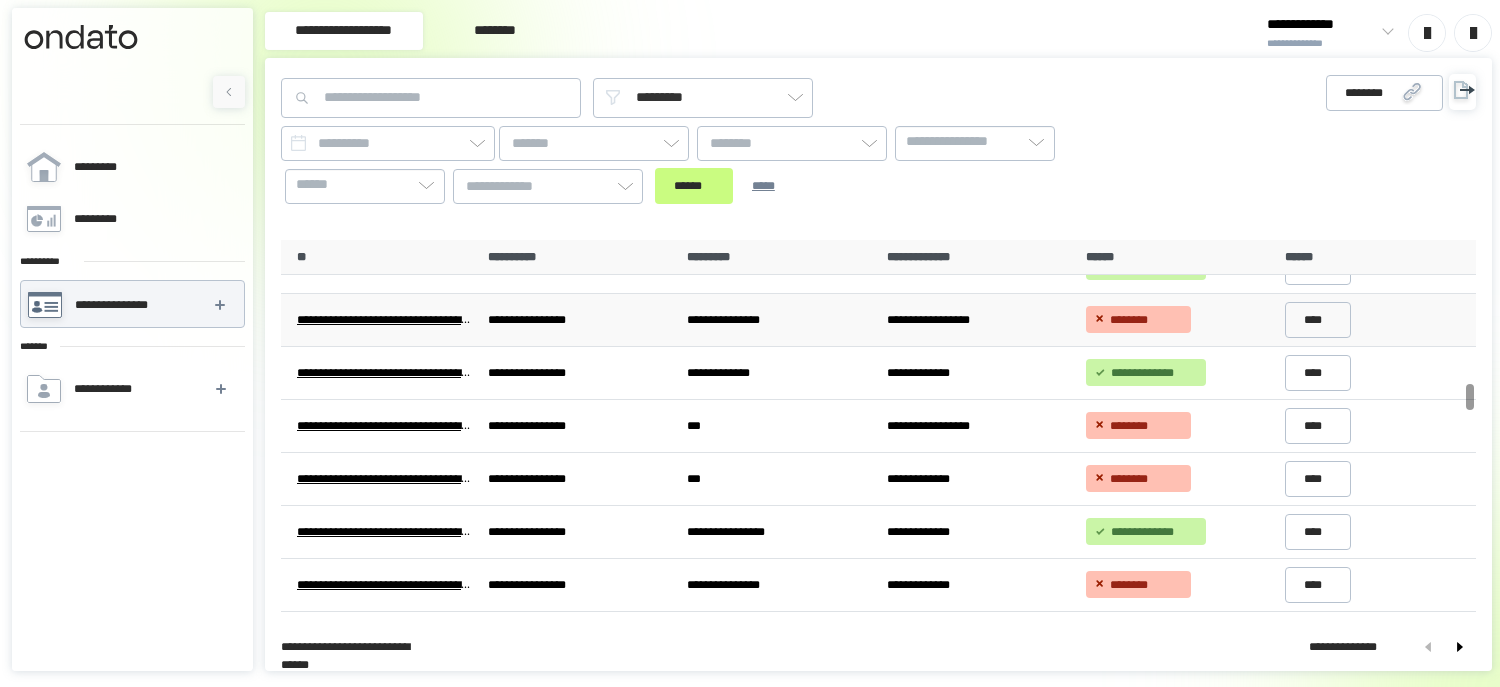 scroll, scrollTop: 2200, scrollLeft: 0, axis: vertical 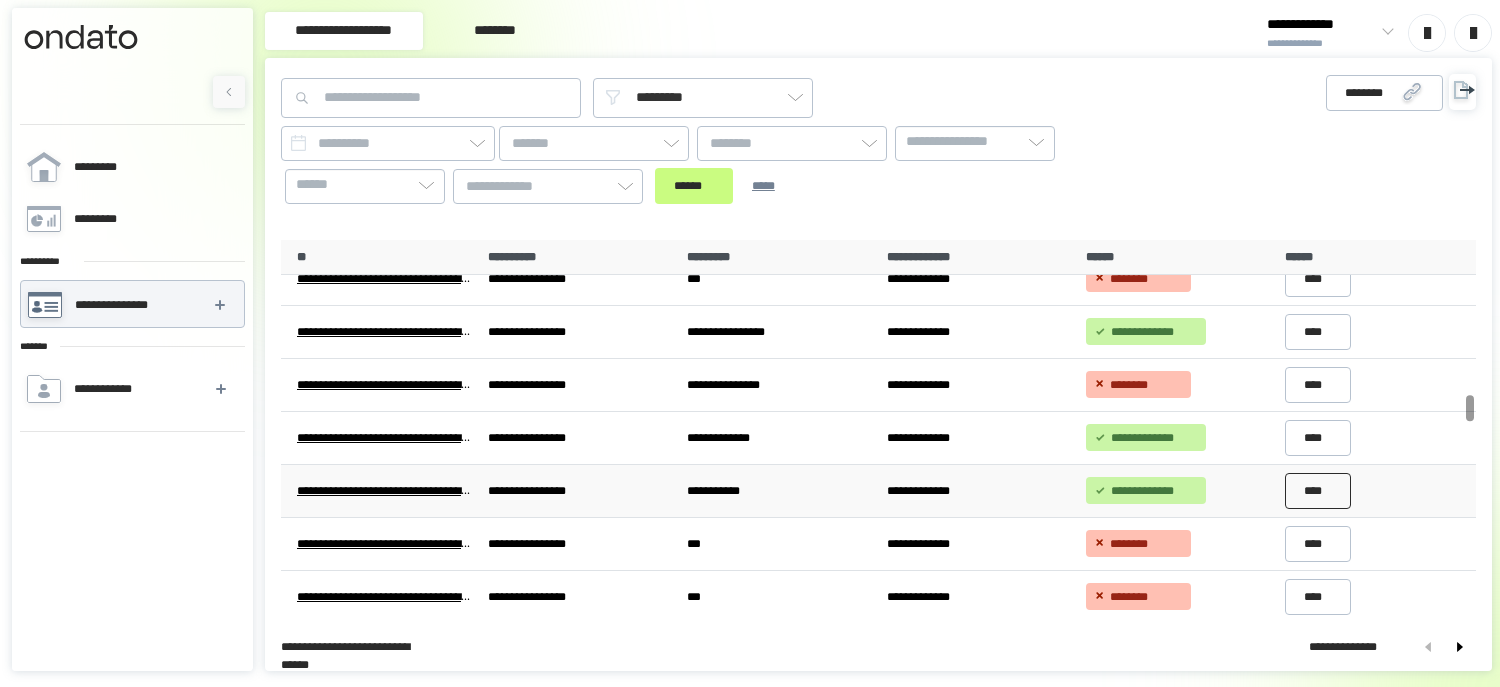 click on "****" at bounding box center (1318, 491) 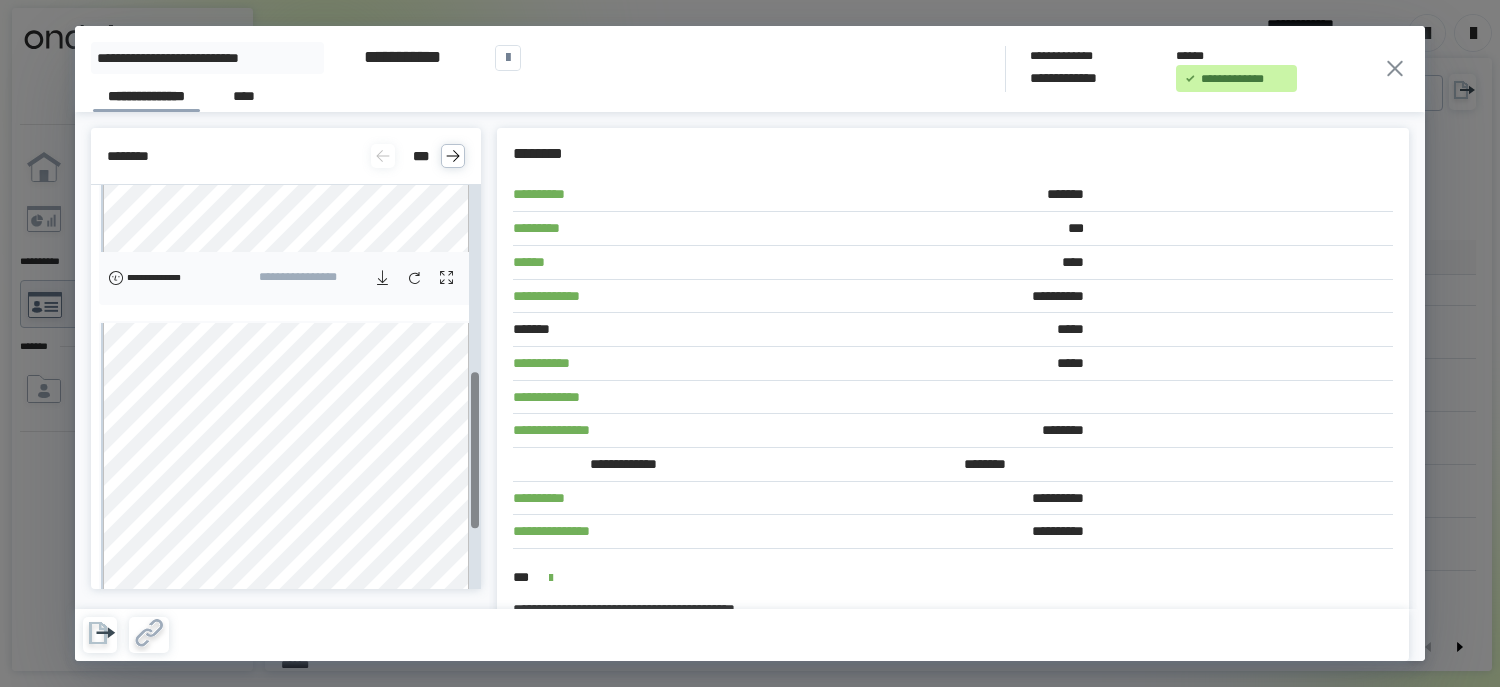 scroll, scrollTop: 500, scrollLeft: 0, axis: vertical 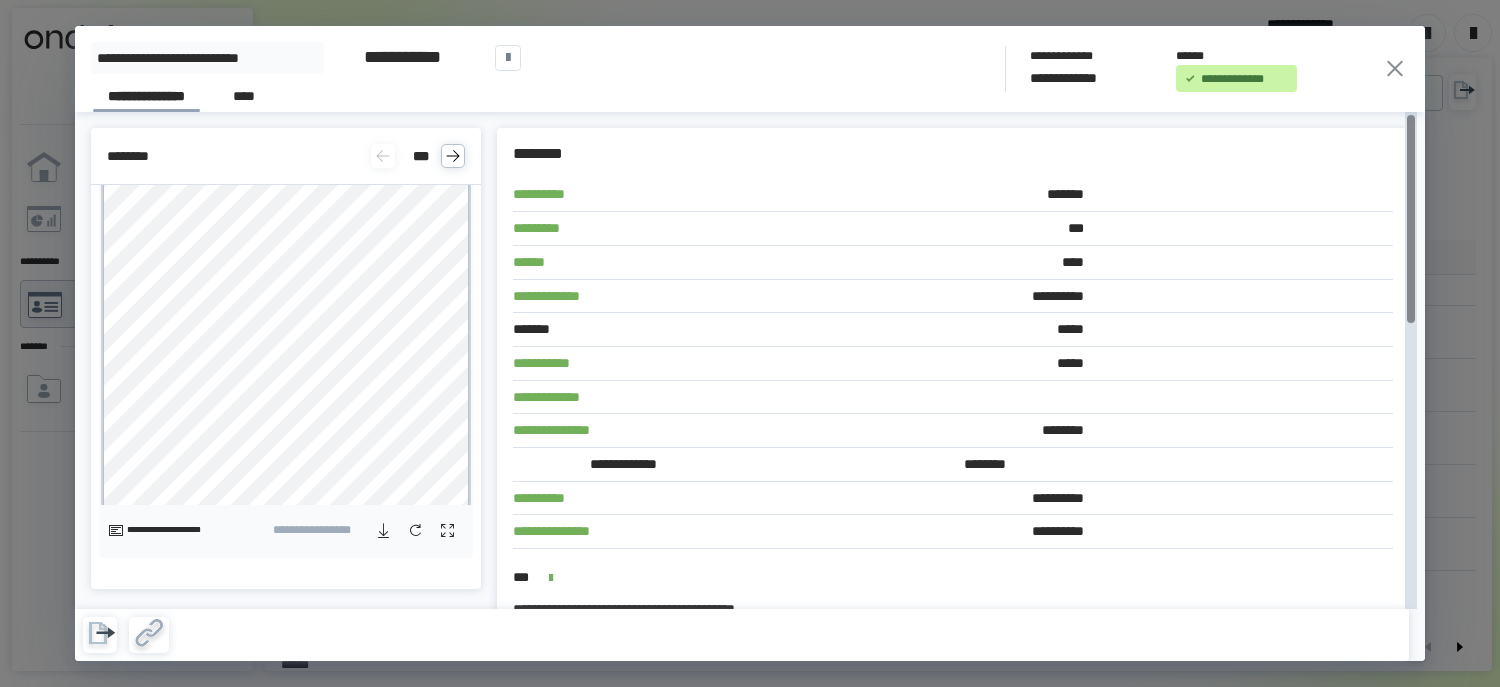 click 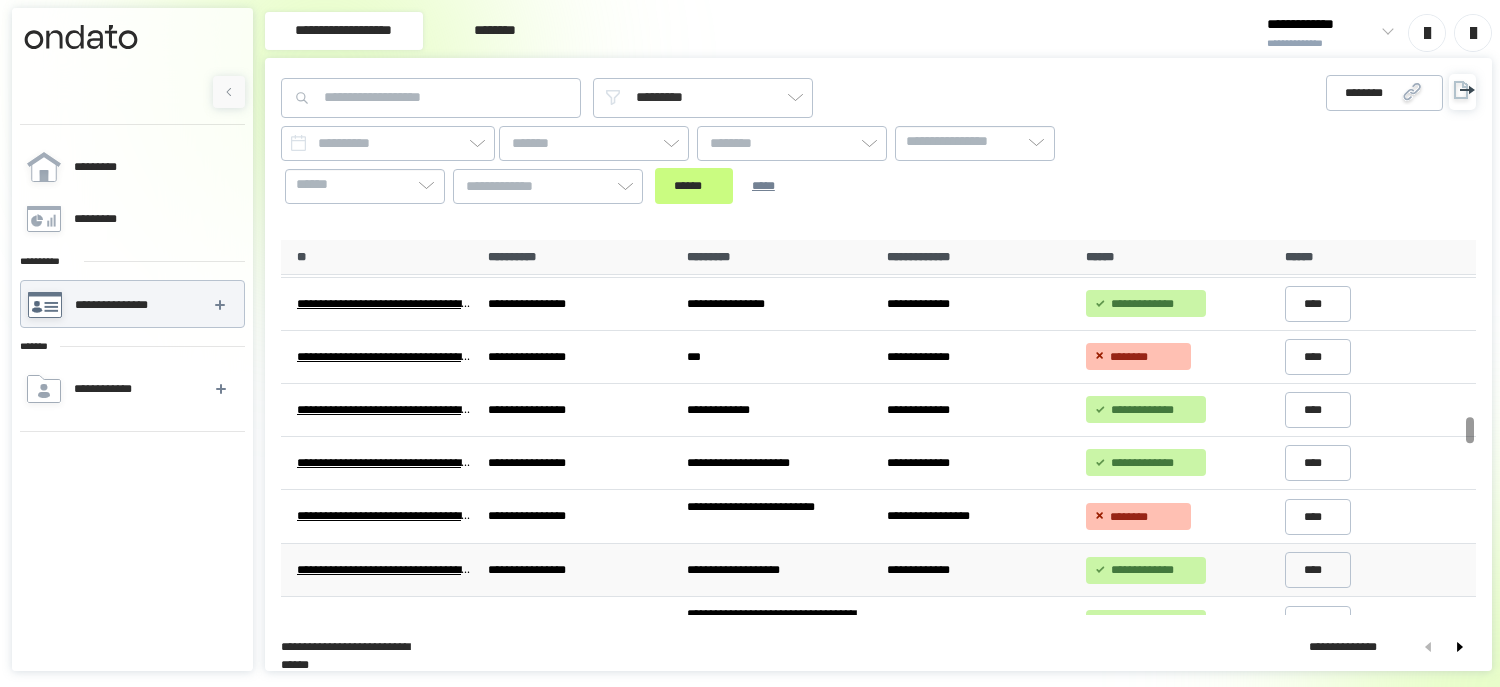 scroll, scrollTop: 2600, scrollLeft: 0, axis: vertical 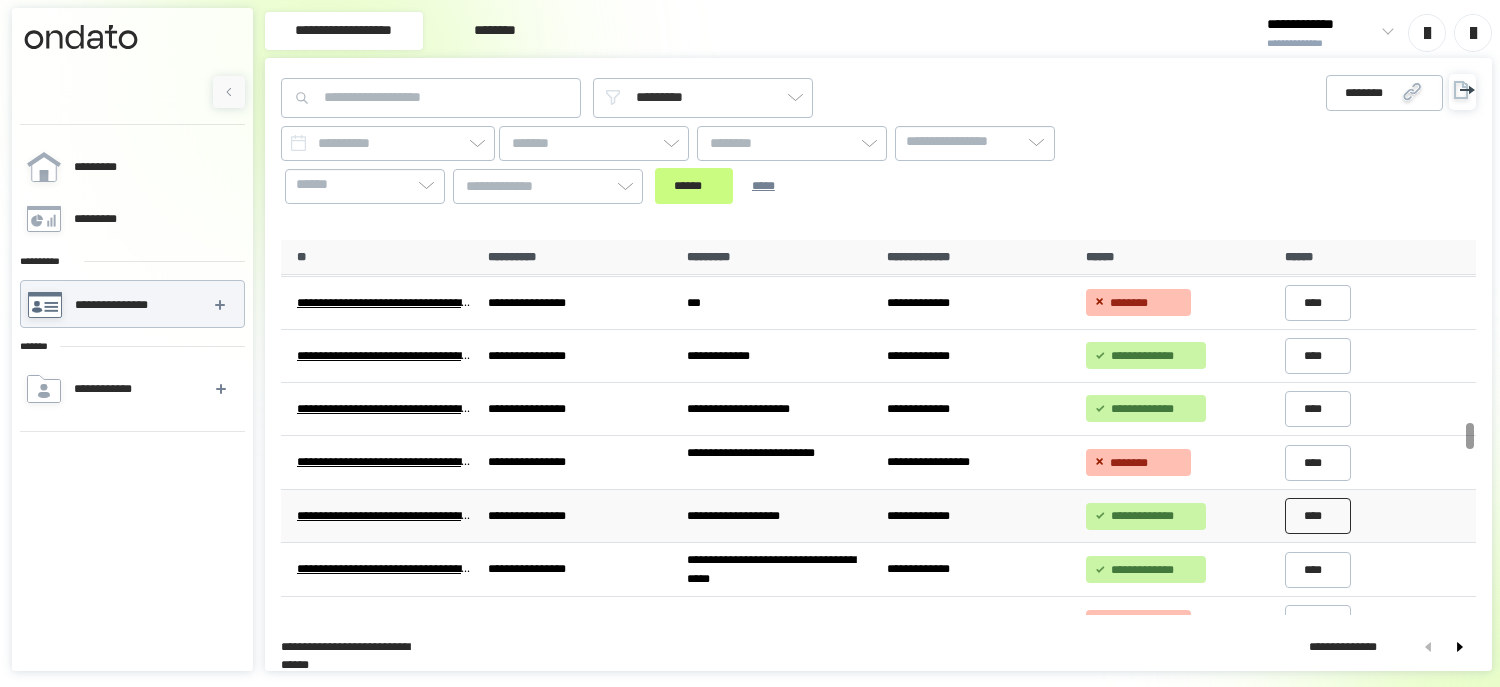 click on "****" at bounding box center [1318, 516] 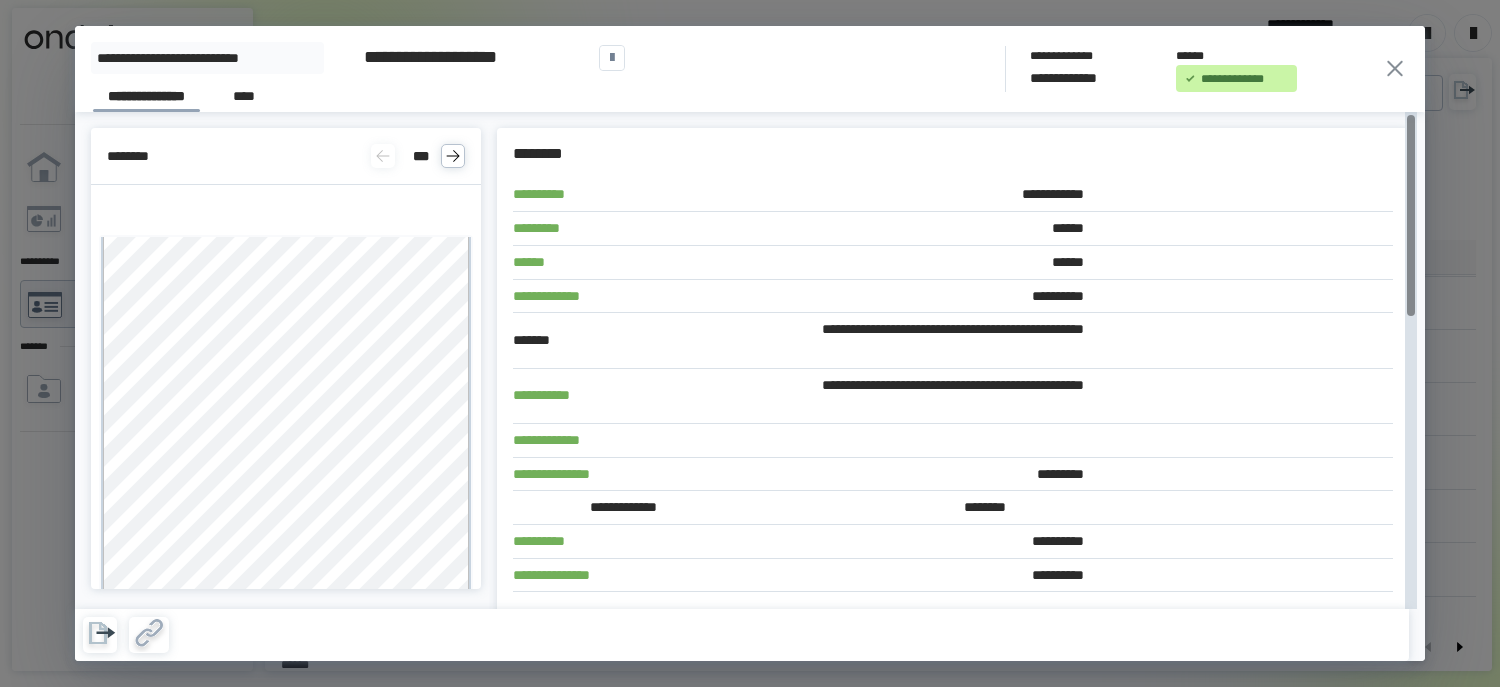 click 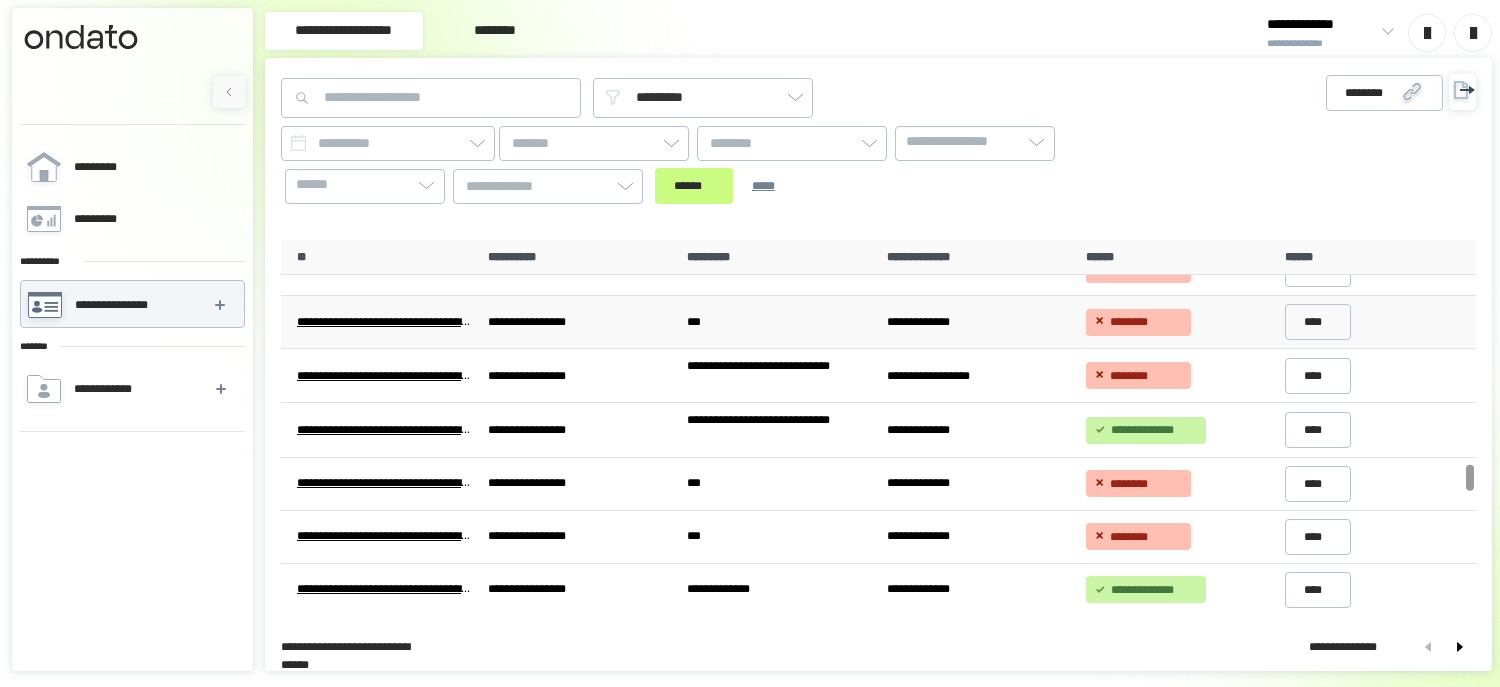 scroll, scrollTop: 3200, scrollLeft: 0, axis: vertical 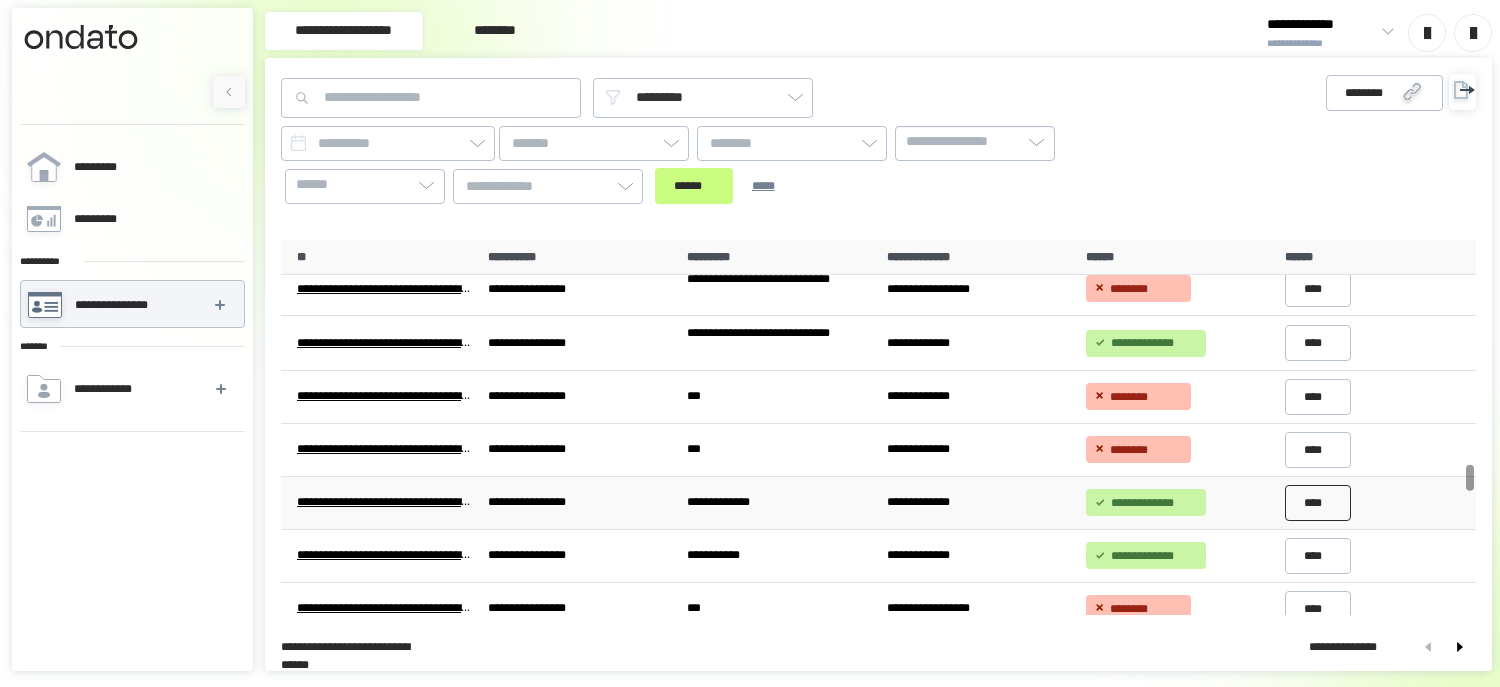 click on "****" at bounding box center (1318, 502) 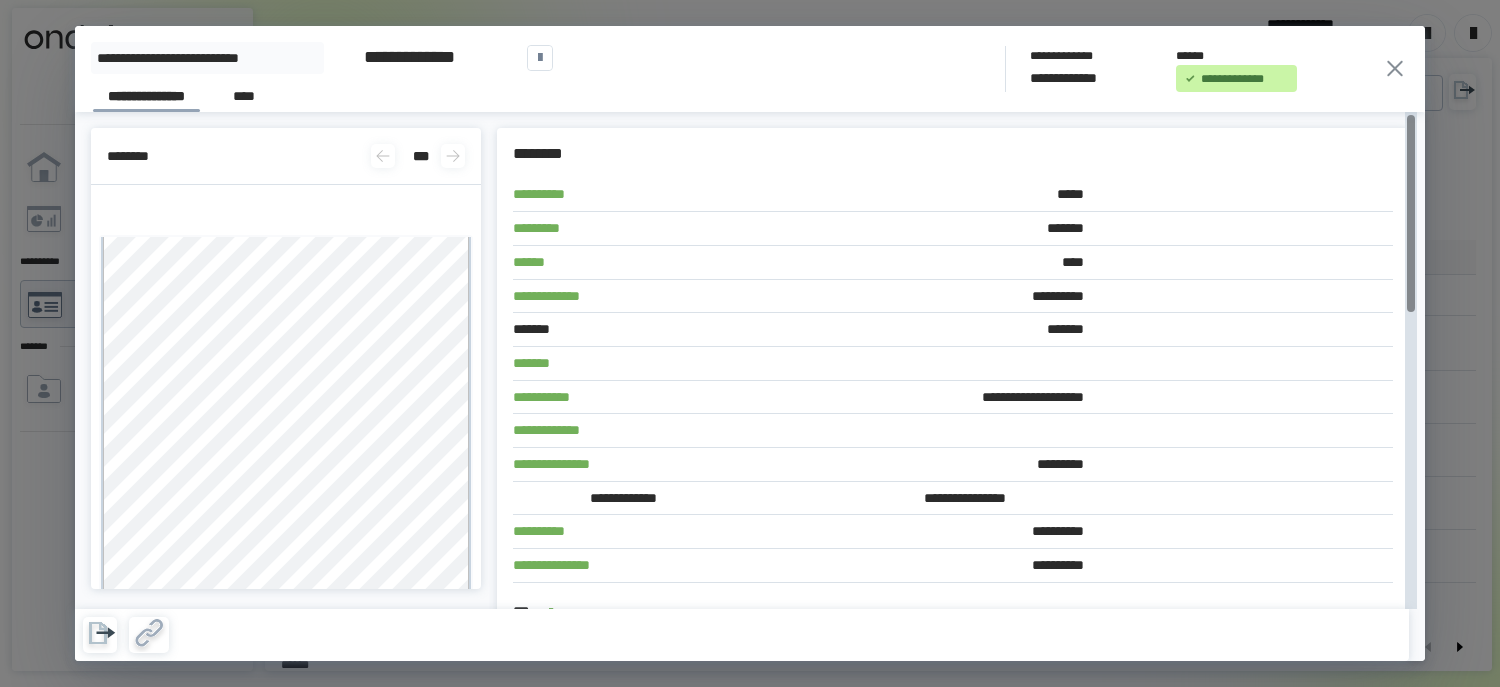 click 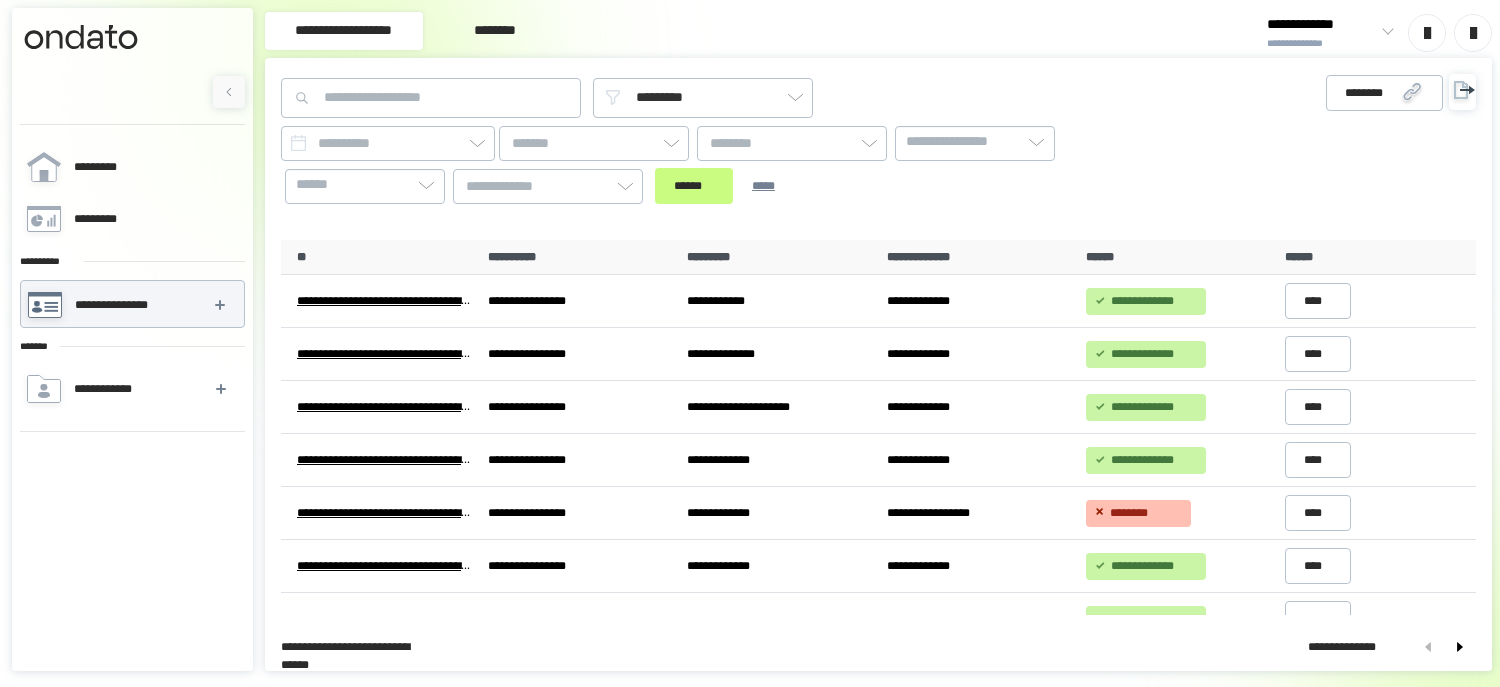 scroll, scrollTop: 0, scrollLeft: 0, axis: both 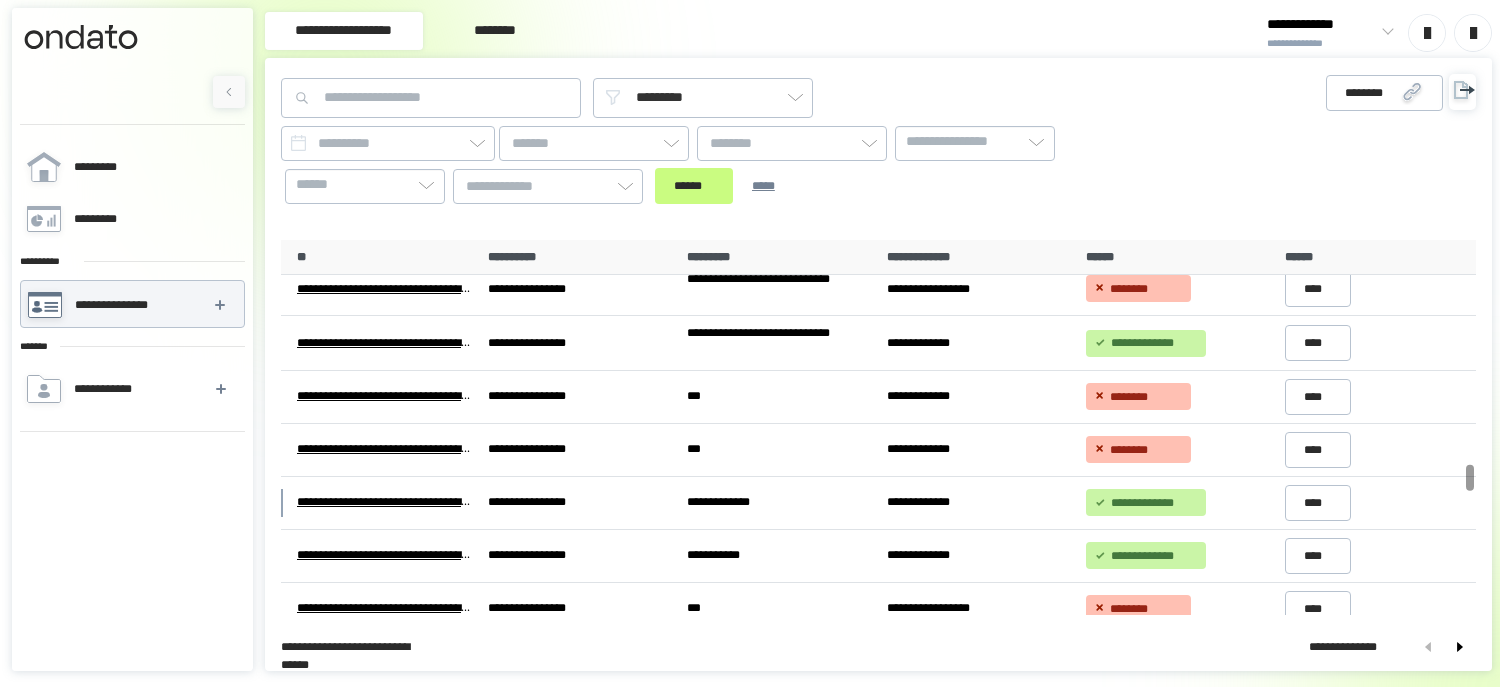 click on "********" at bounding box center (1331, 149) 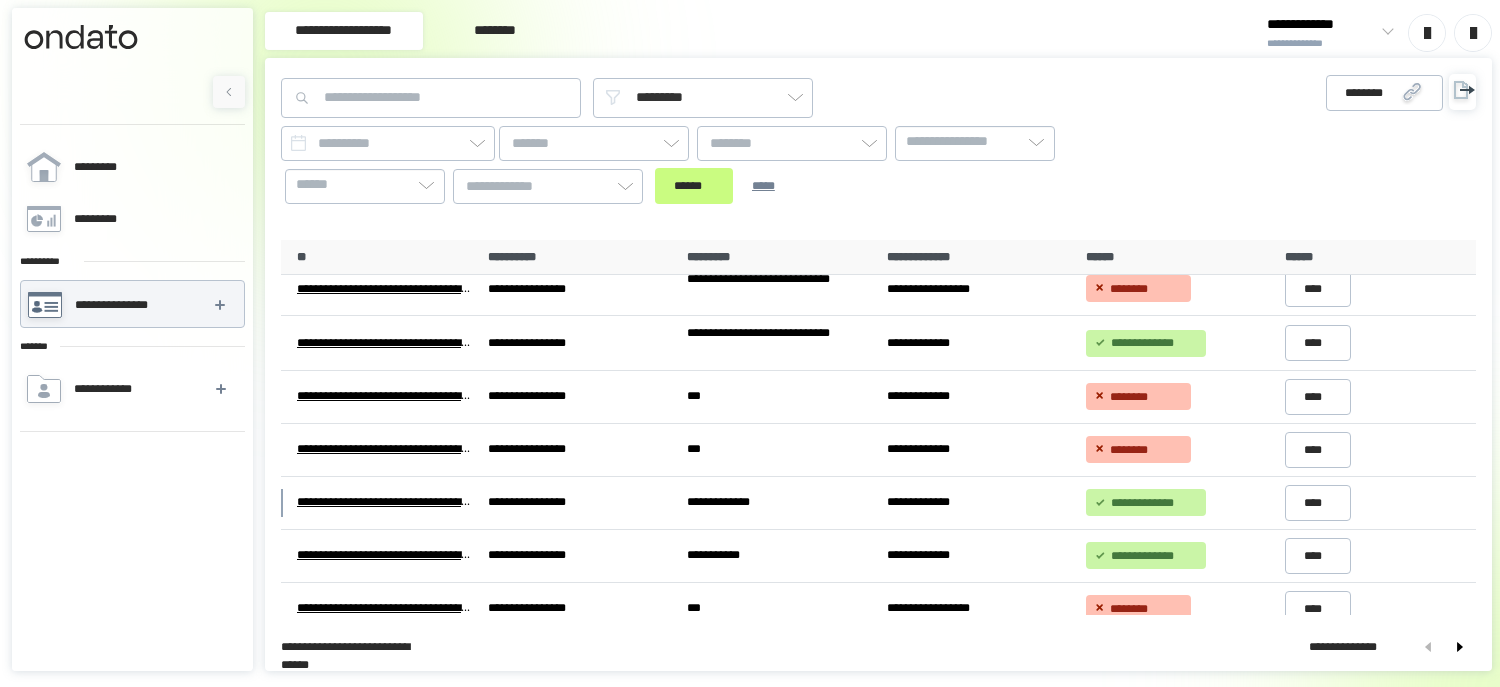 click on "**********" at bounding box center (727, 165) 